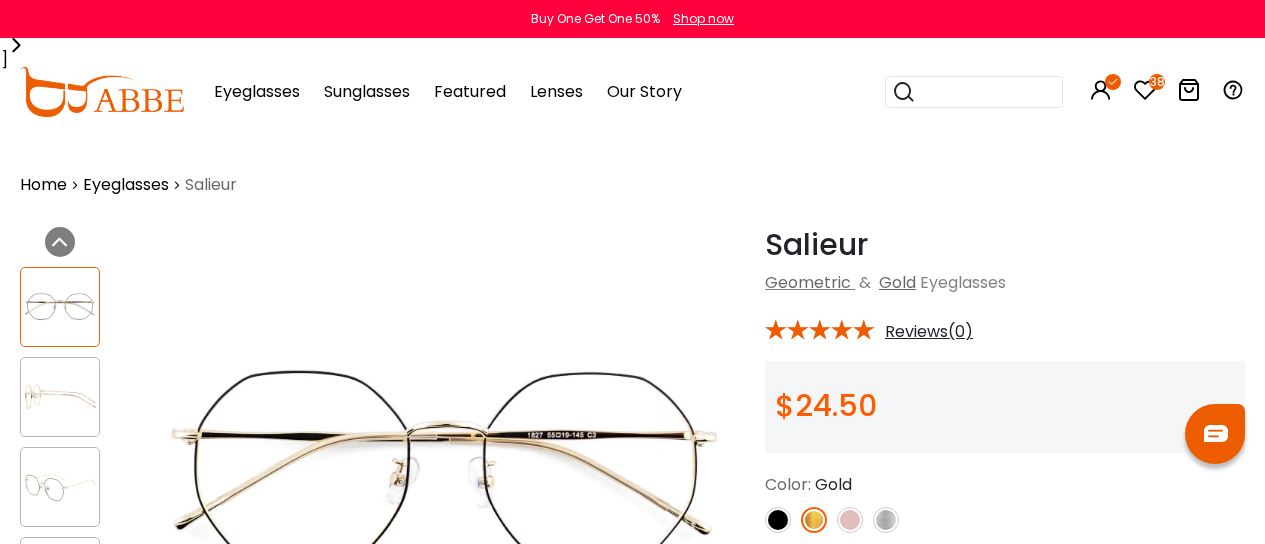 scroll, scrollTop: 147, scrollLeft: 0, axis: vertical 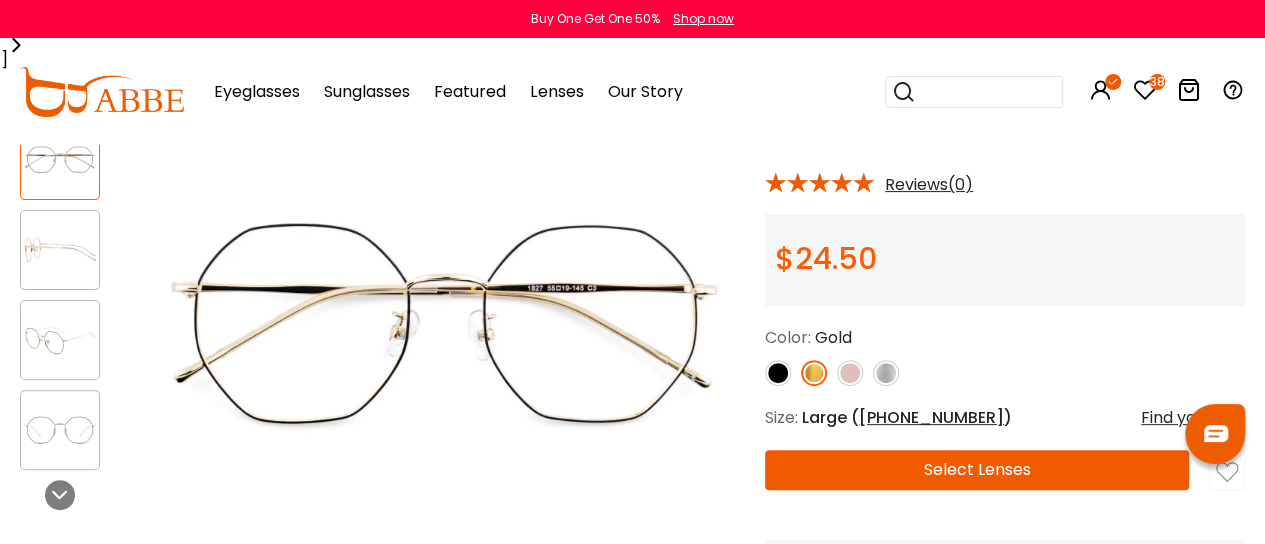 click at bounding box center [850, 373] 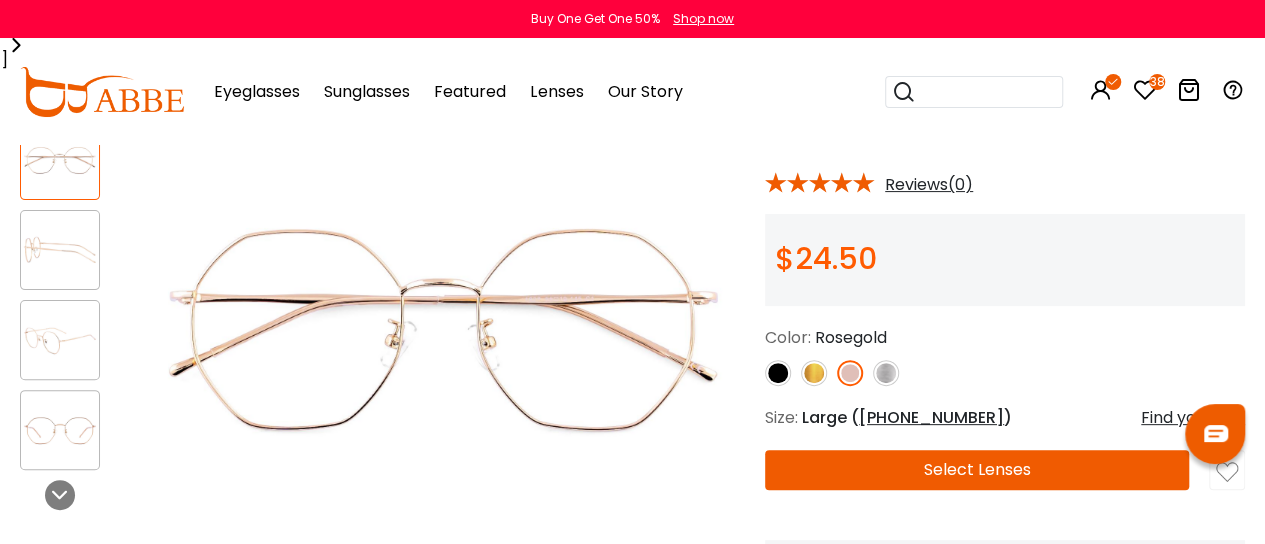 click at bounding box center (778, 373) 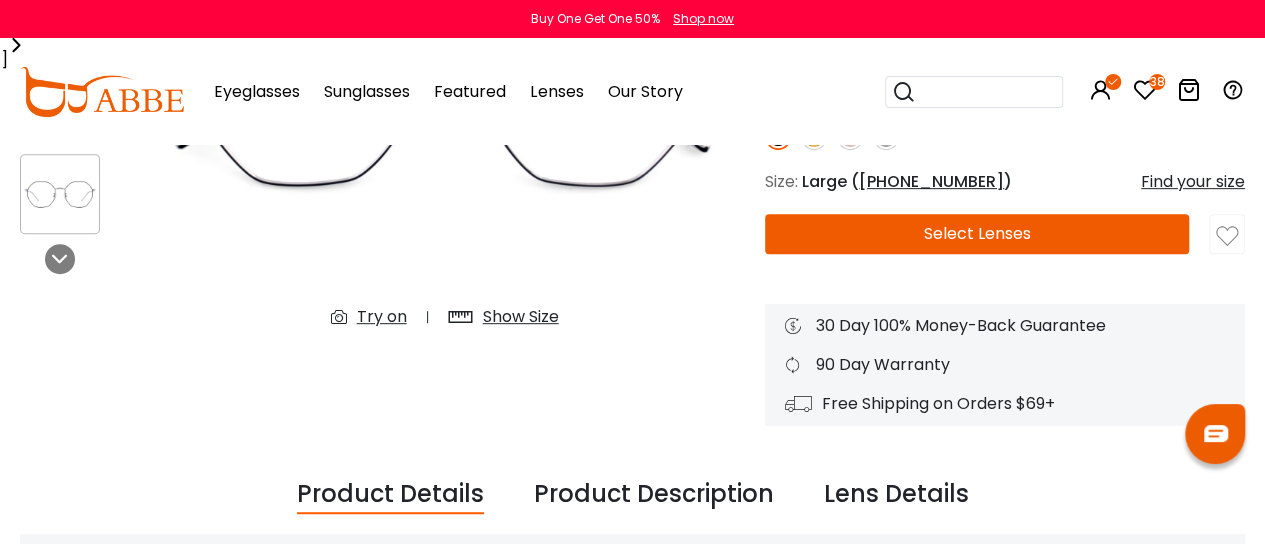 scroll, scrollTop: 373, scrollLeft: 0, axis: vertical 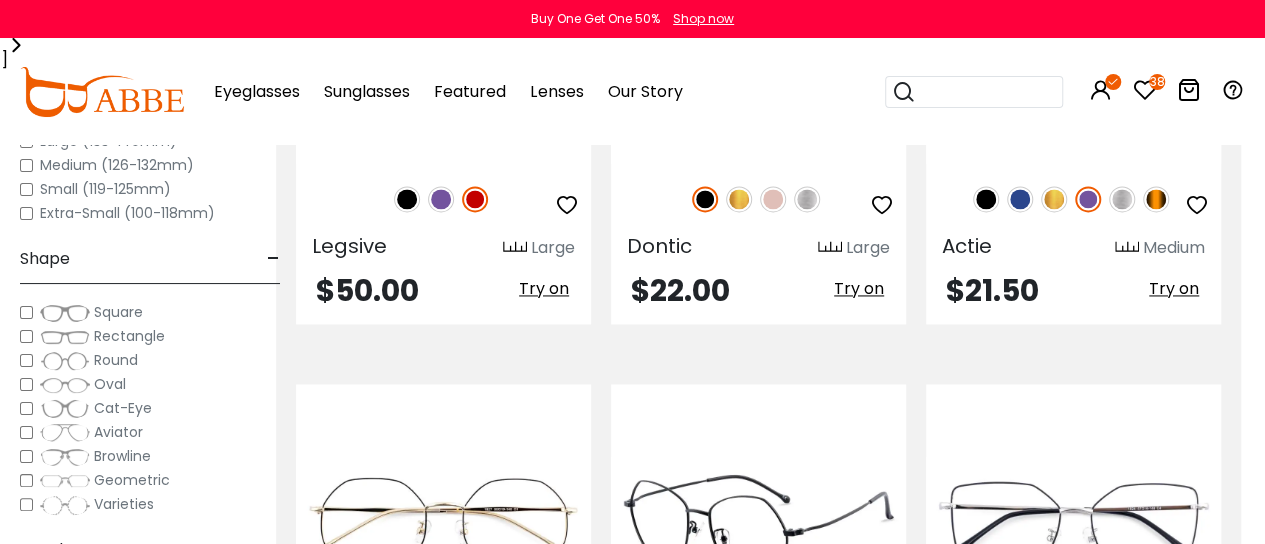 click at bounding box center [758, 529] 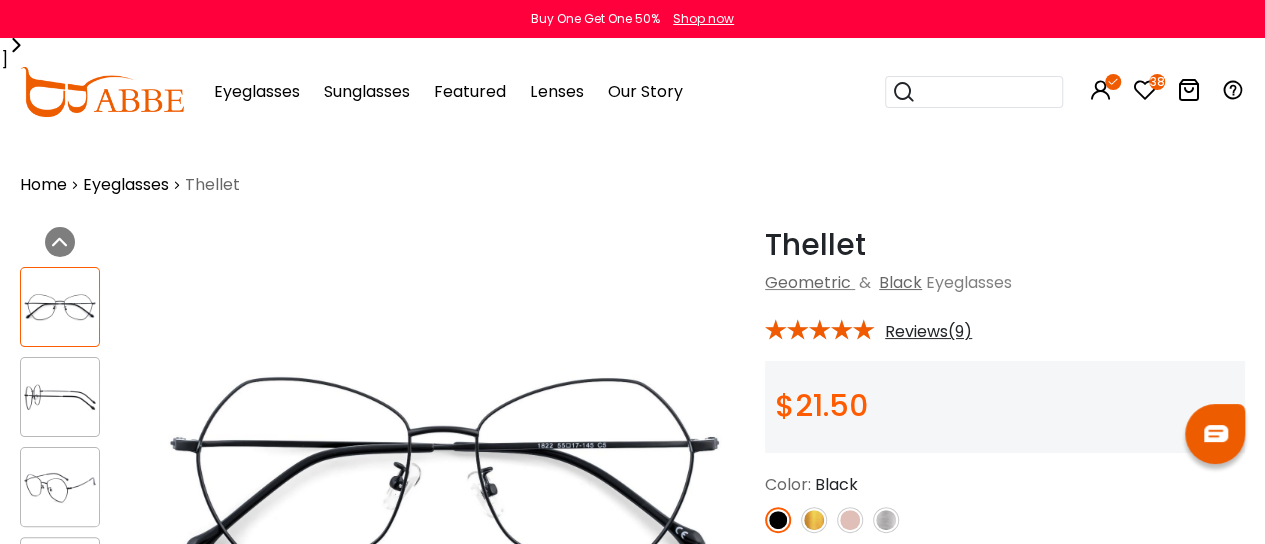 scroll, scrollTop: 0, scrollLeft: 0, axis: both 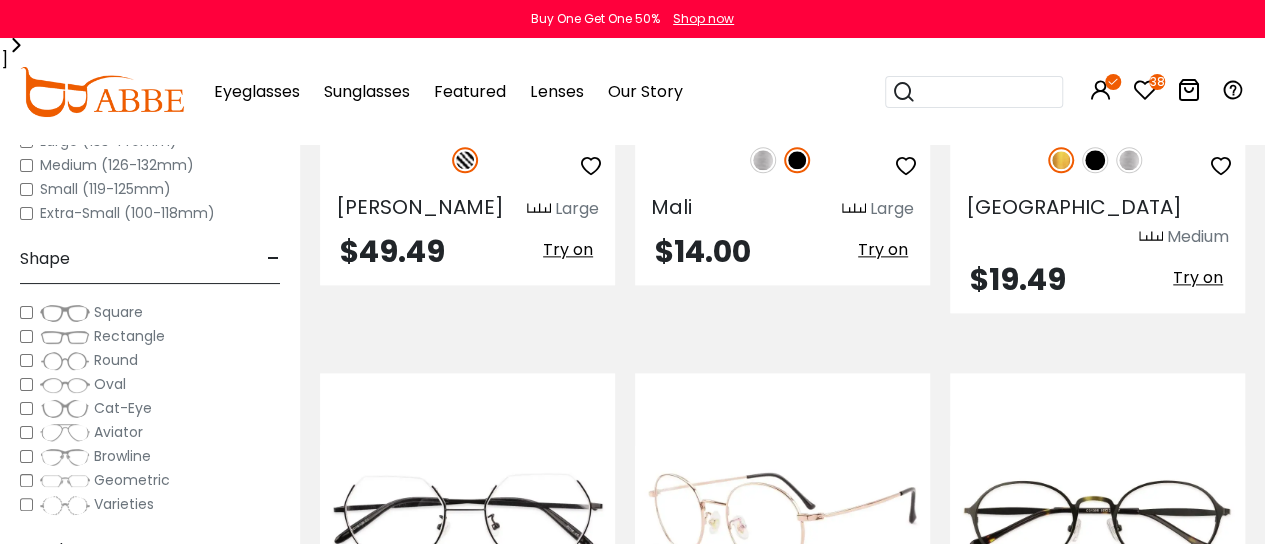 click at bounding box center (782, 518) 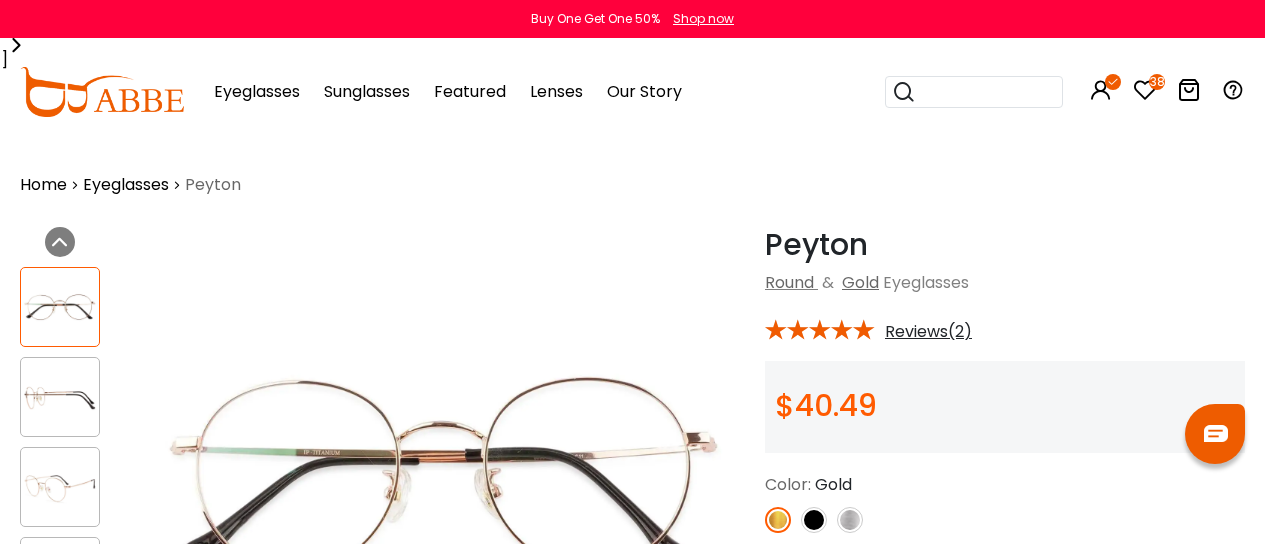 scroll, scrollTop: 0, scrollLeft: 0, axis: both 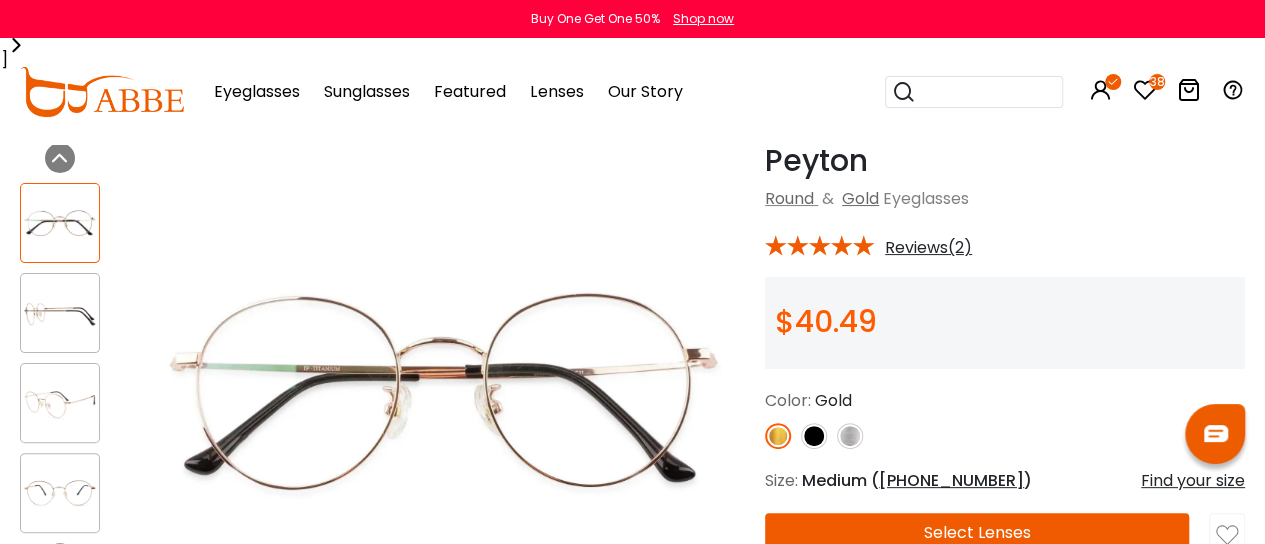 click at bounding box center (814, 436) 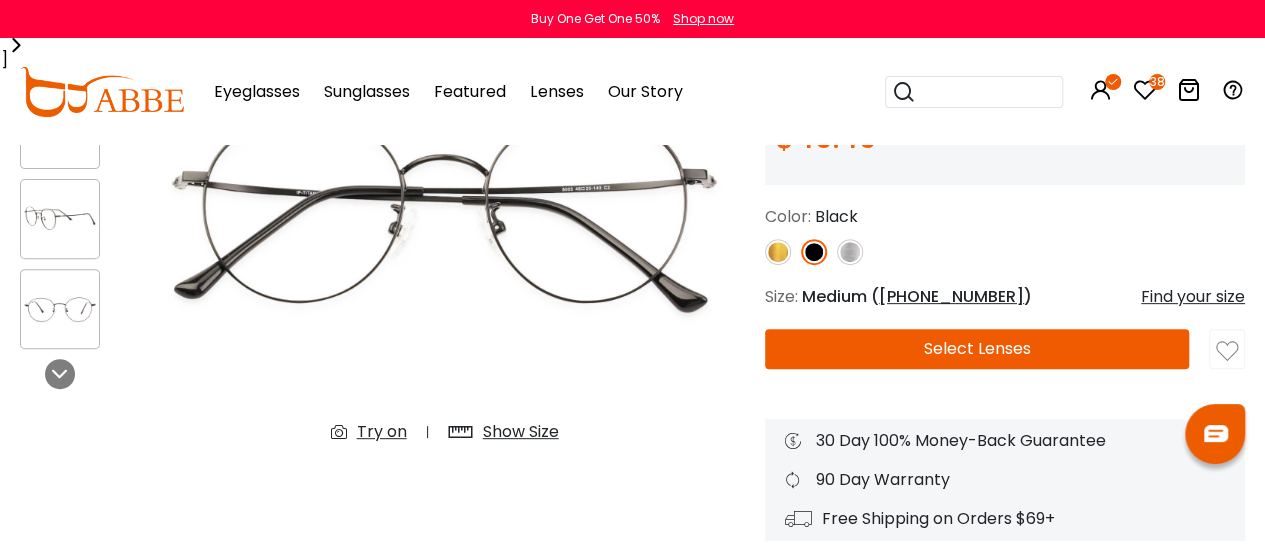 scroll, scrollTop: 277, scrollLeft: 0, axis: vertical 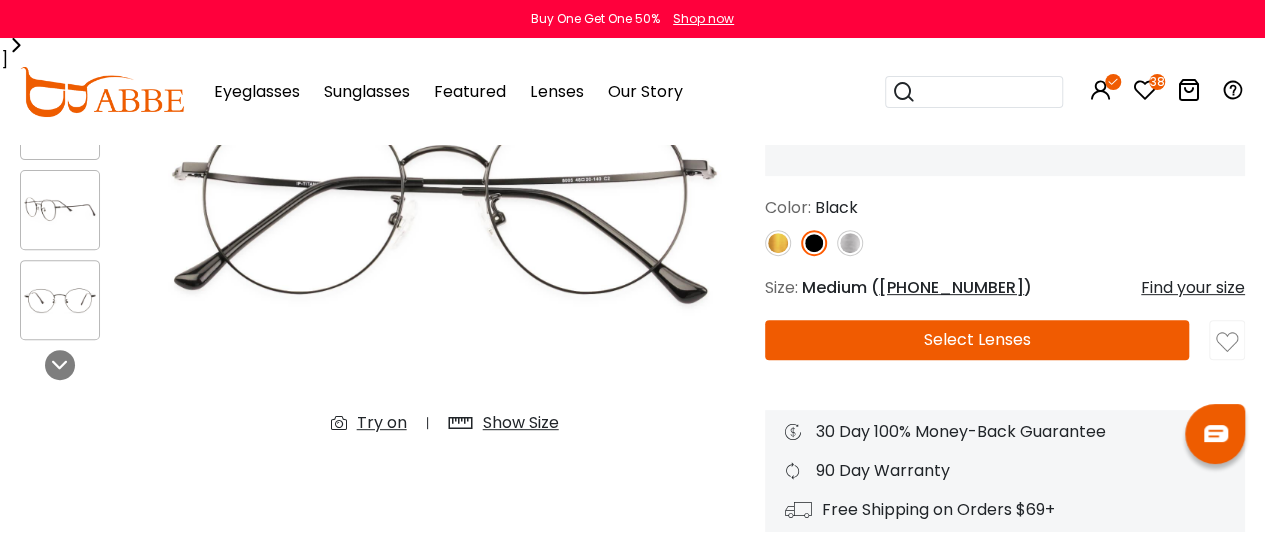 click on "Try on" at bounding box center (382, 423) 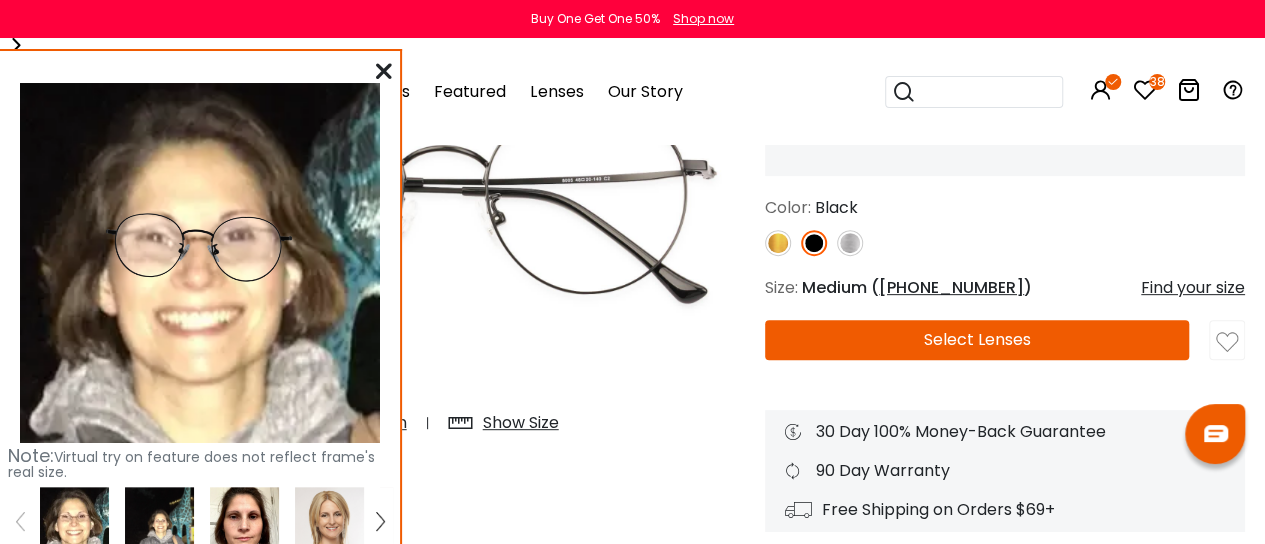 click at bounding box center (244, 521) 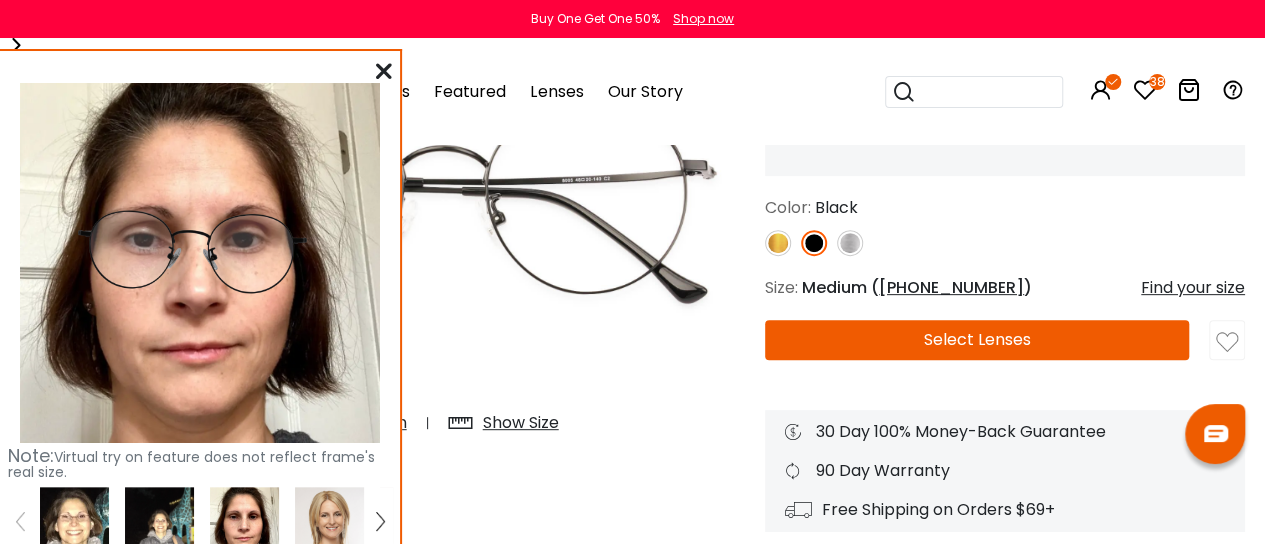 click at bounding box center (384, 71) 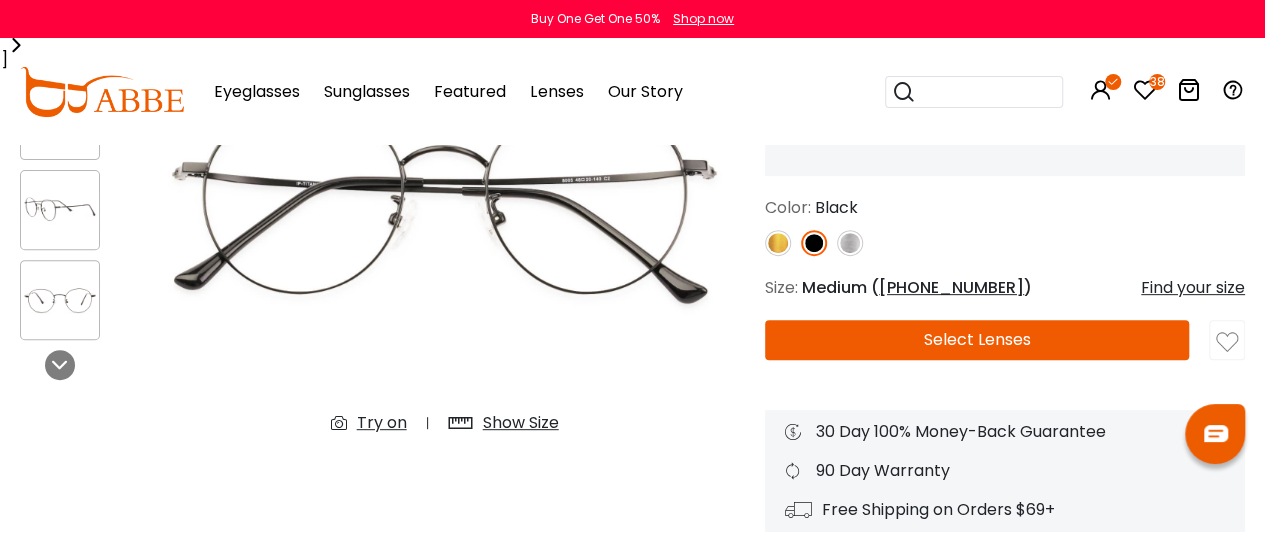 click at bounding box center [1227, 342] 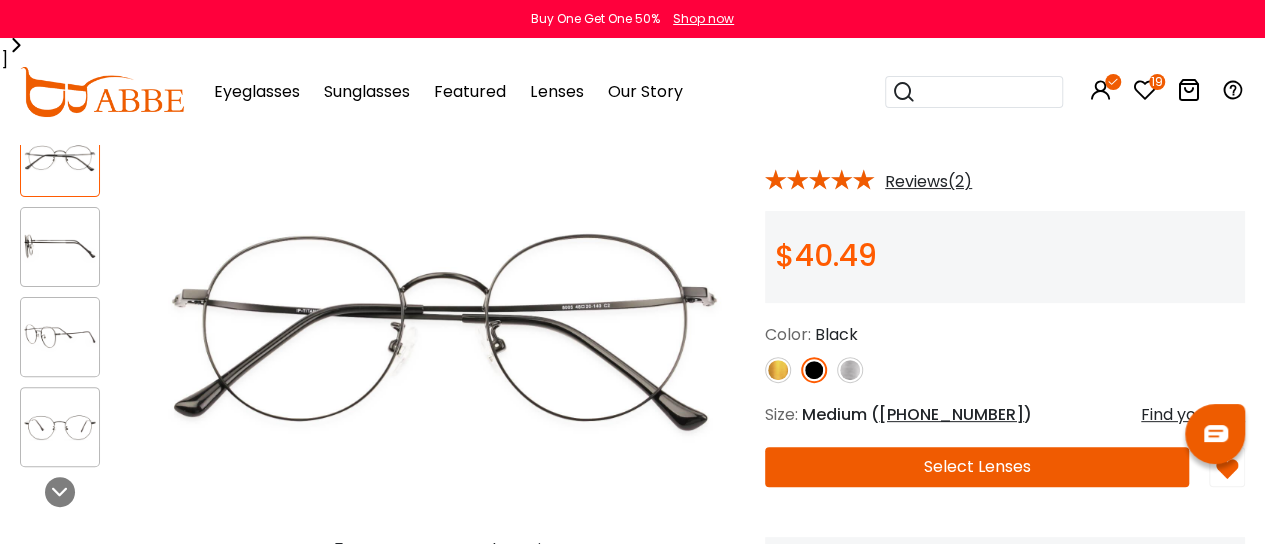 scroll, scrollTop: 149, scrollLeft: 0, axis: vertical 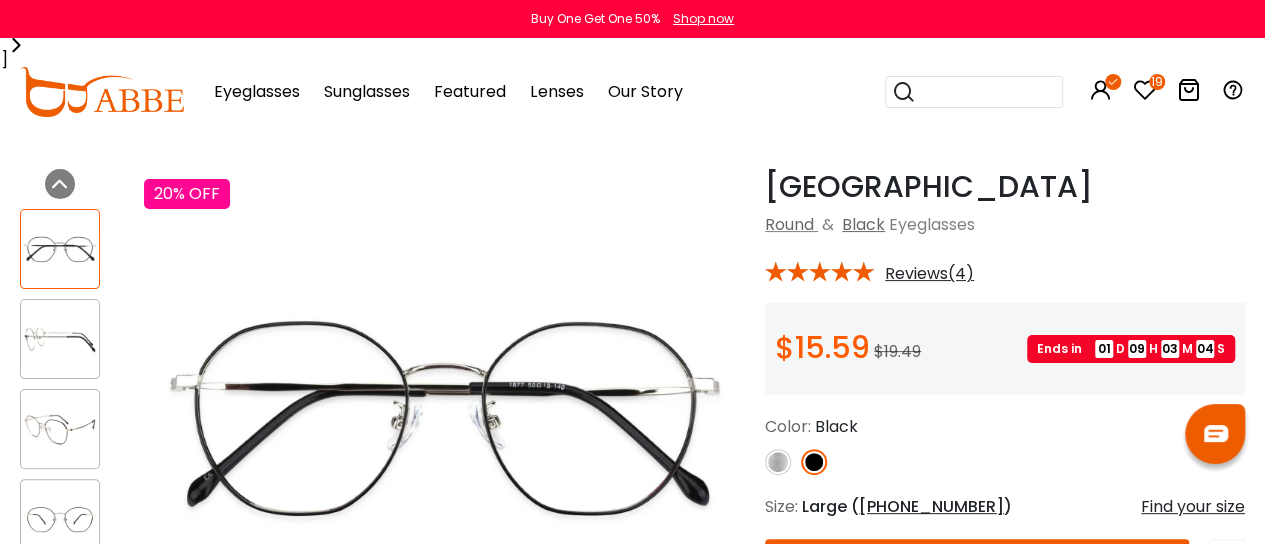 click at bounding box center (814, 462) 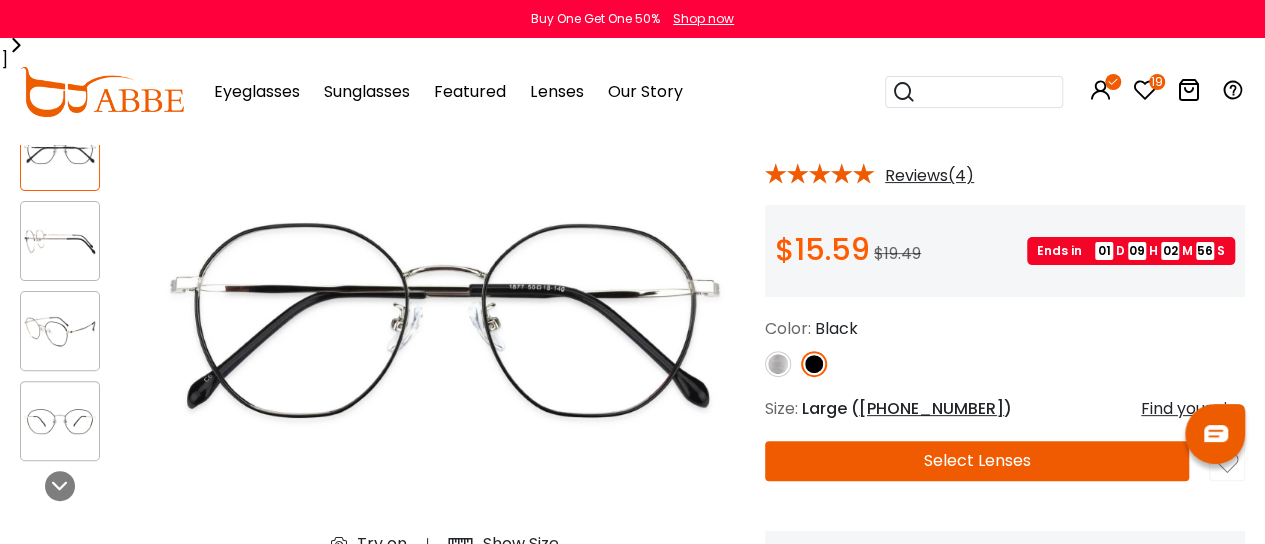 scroll, scrollTop: 142, scrollLeft: 0, axis: vertical 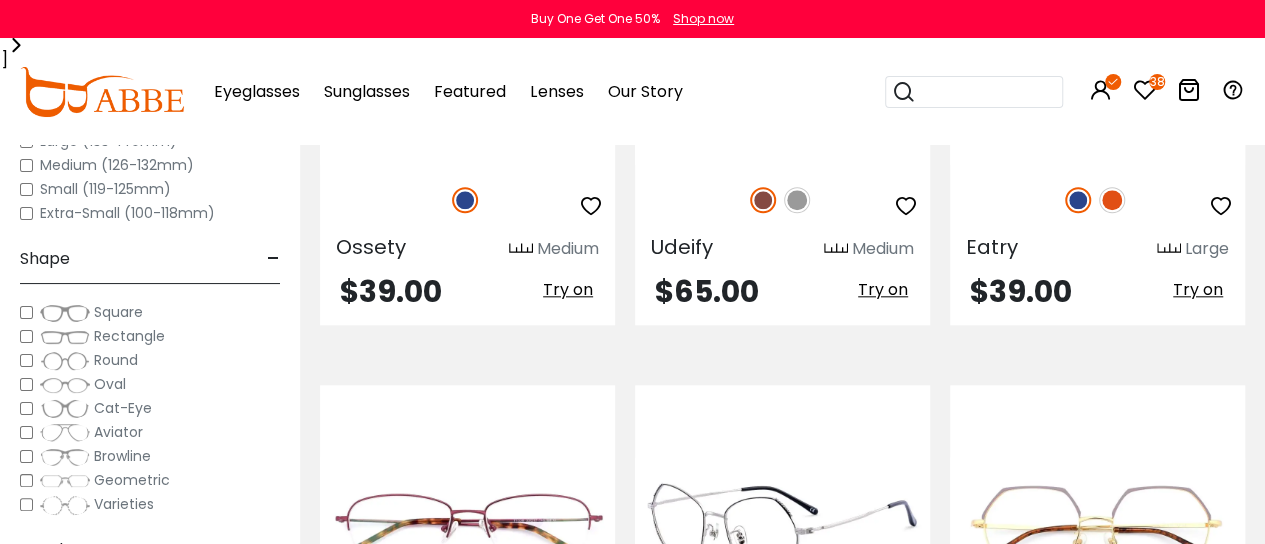 click at bounding box center (782, 530) 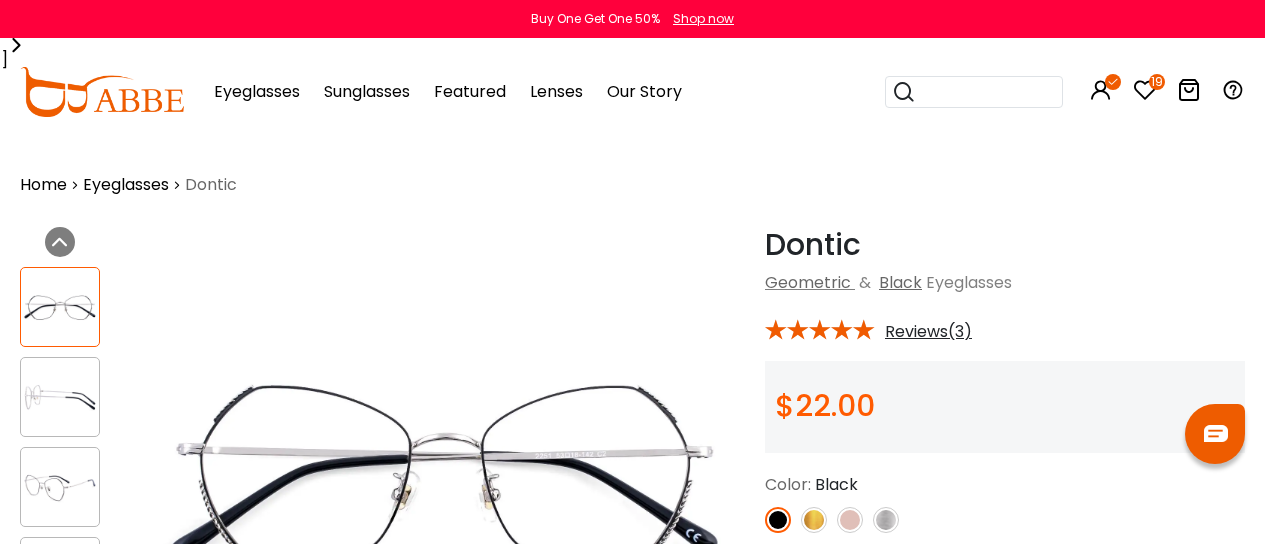 scroll, scrollTop: 0, scrollLeft: 0, axis: both 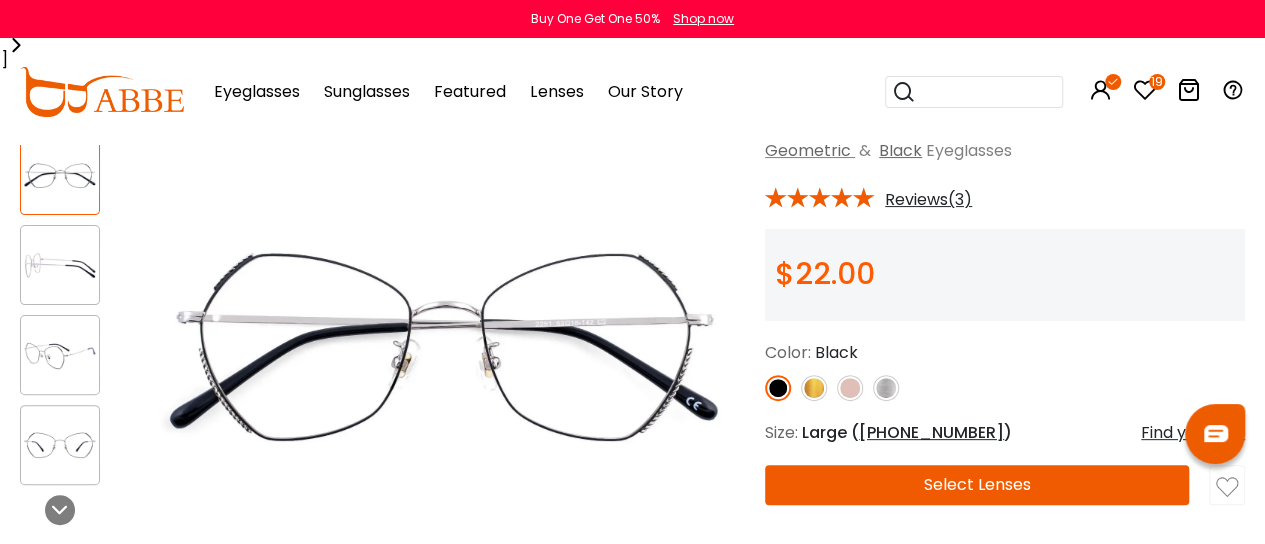 click at bounding box center [778, 388] 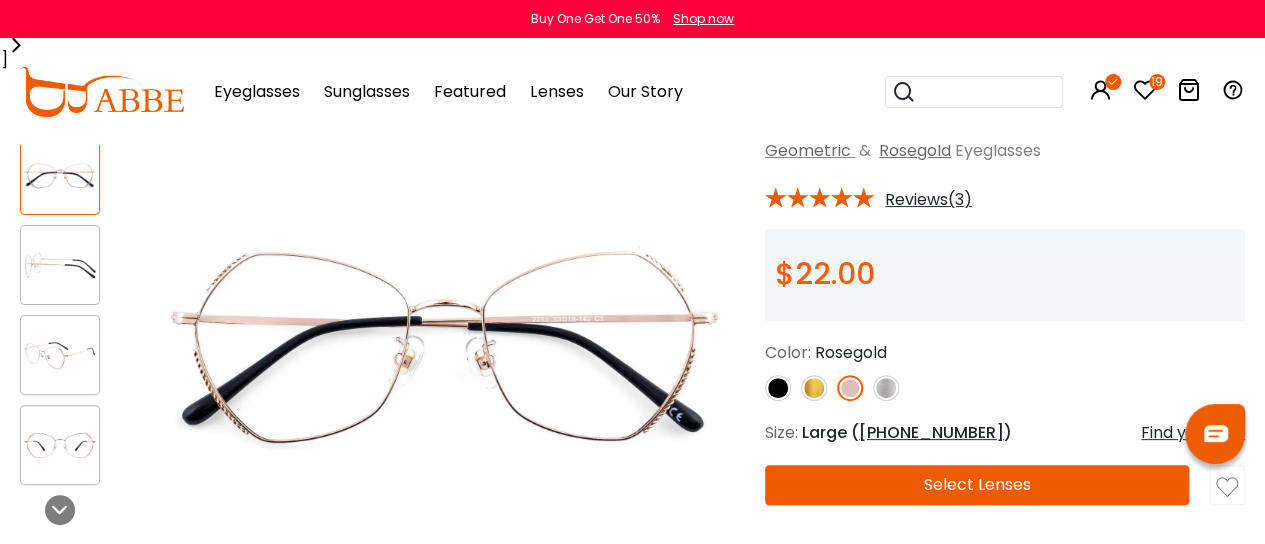 click at bounding box center [886, 388] 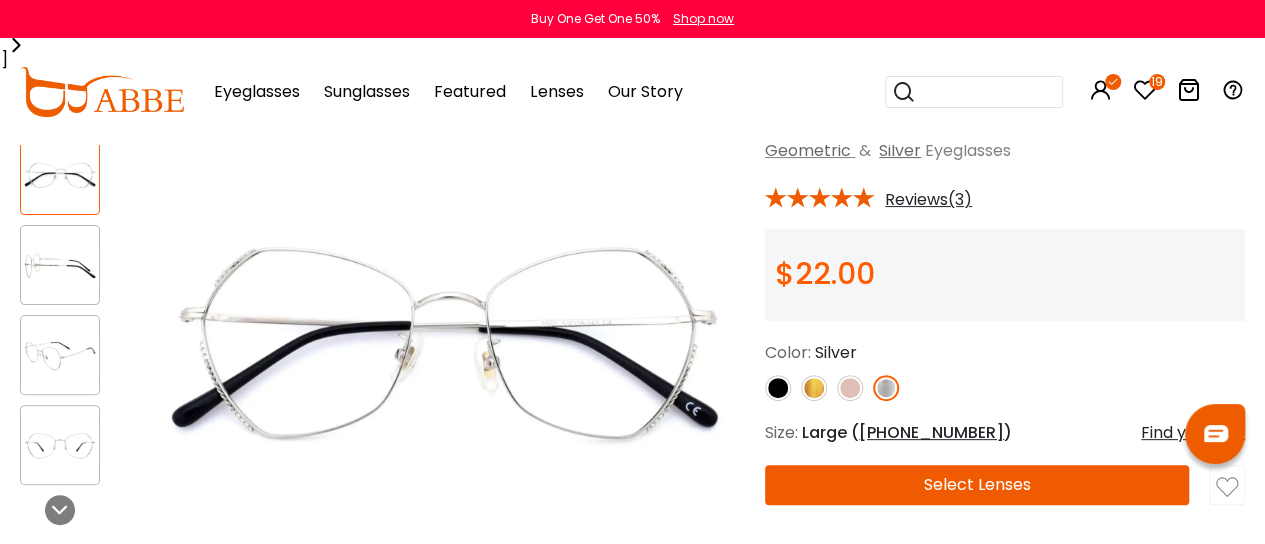 click on "Color:
Silver" at bounding box center (1005, 371) 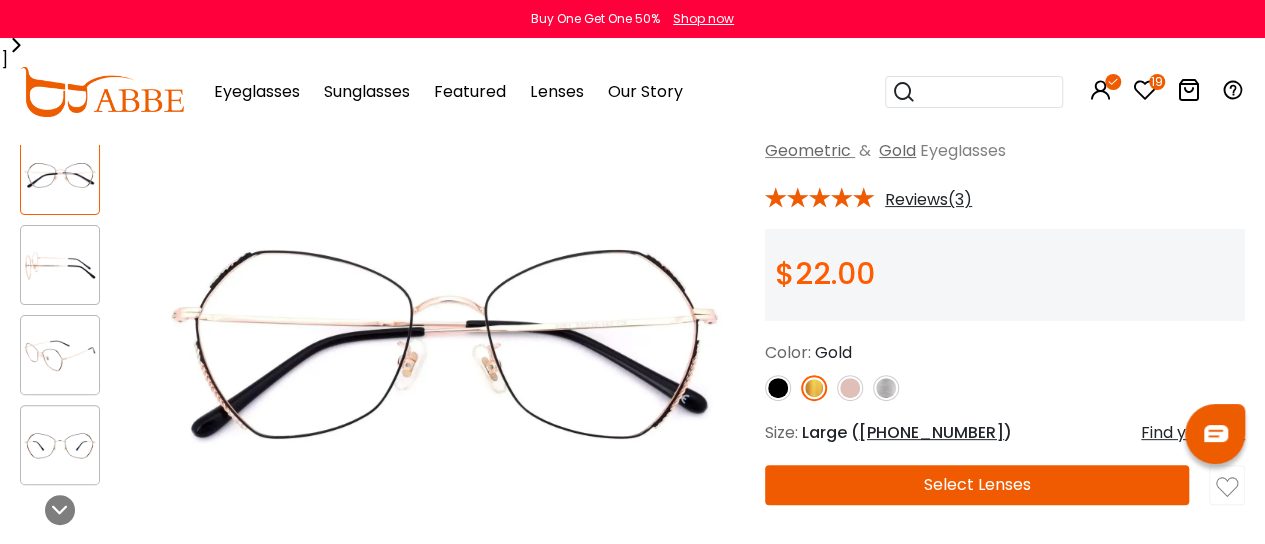 click at bounding box center (778, 388) 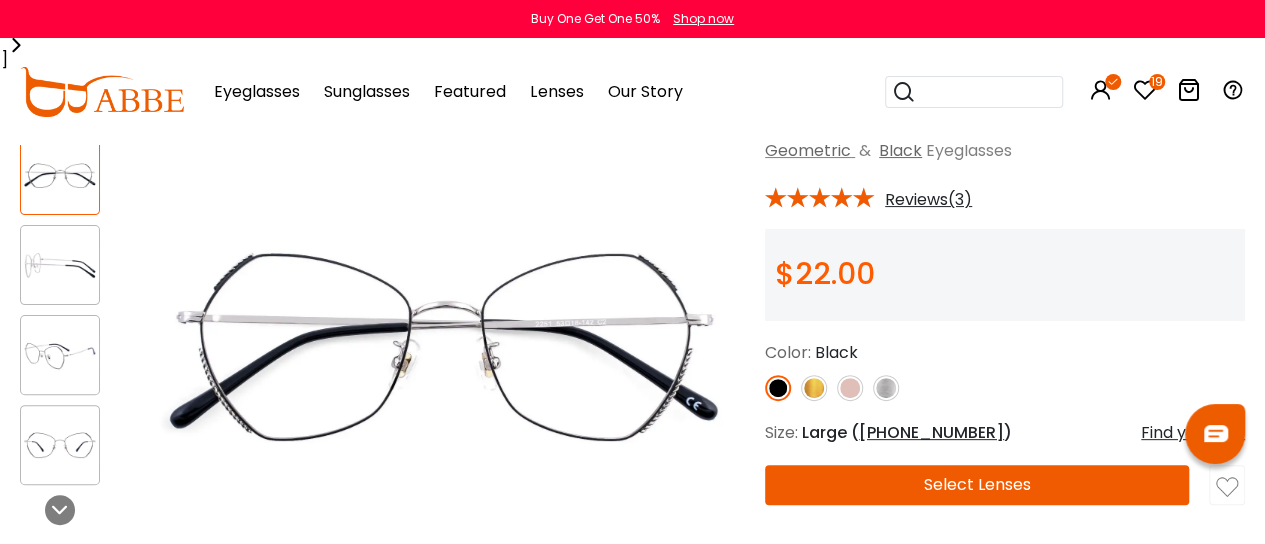 click at bounding box center [814, 388] 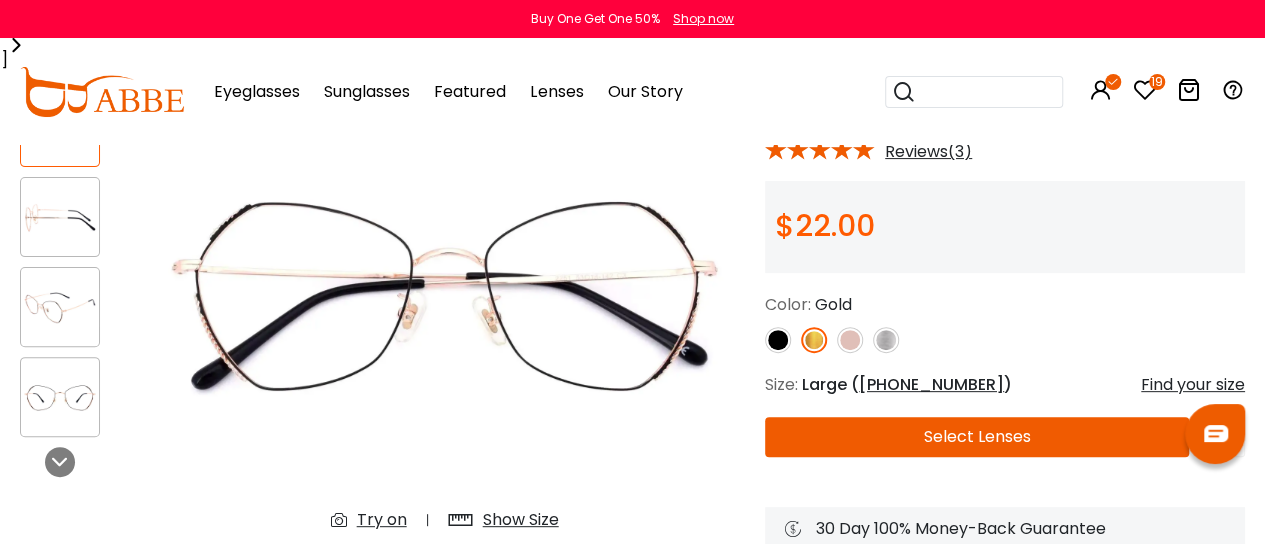scroll, scrollTop: 38, scrollLeft: 0, axis: vertical 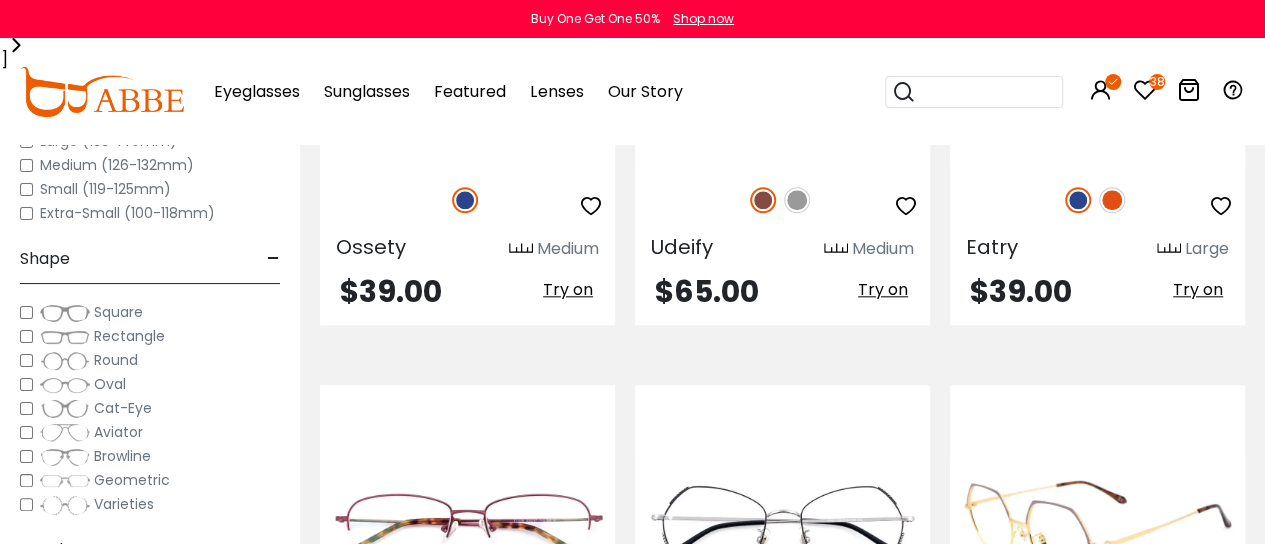 click at bounding box center (1044, 640) 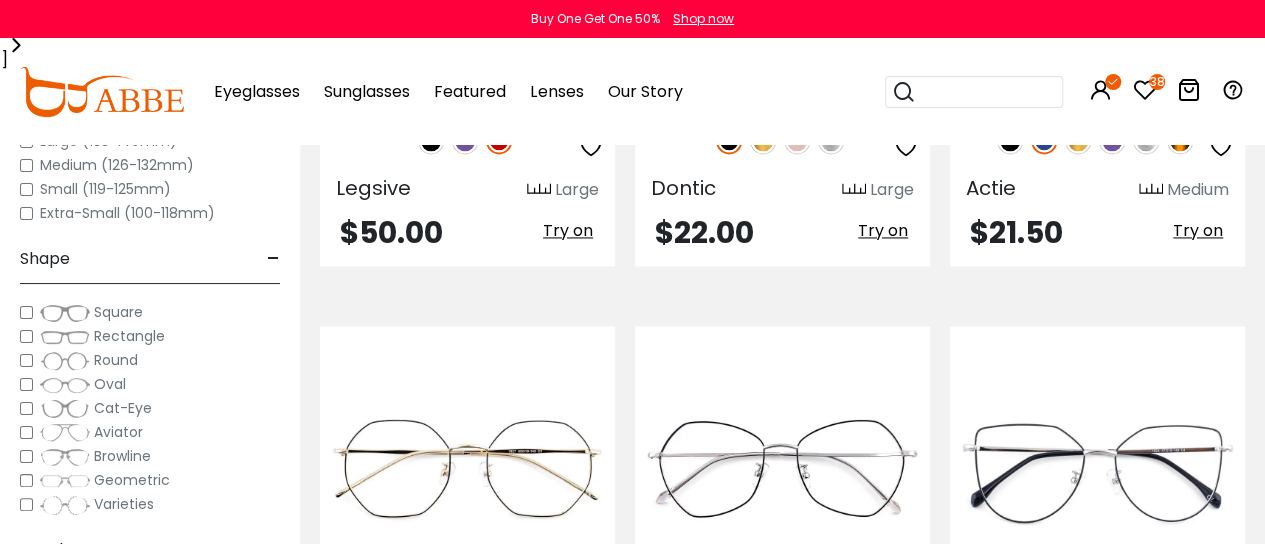 scroll, scrollTop: 9036, scrollLeft: 0, axis: vertical 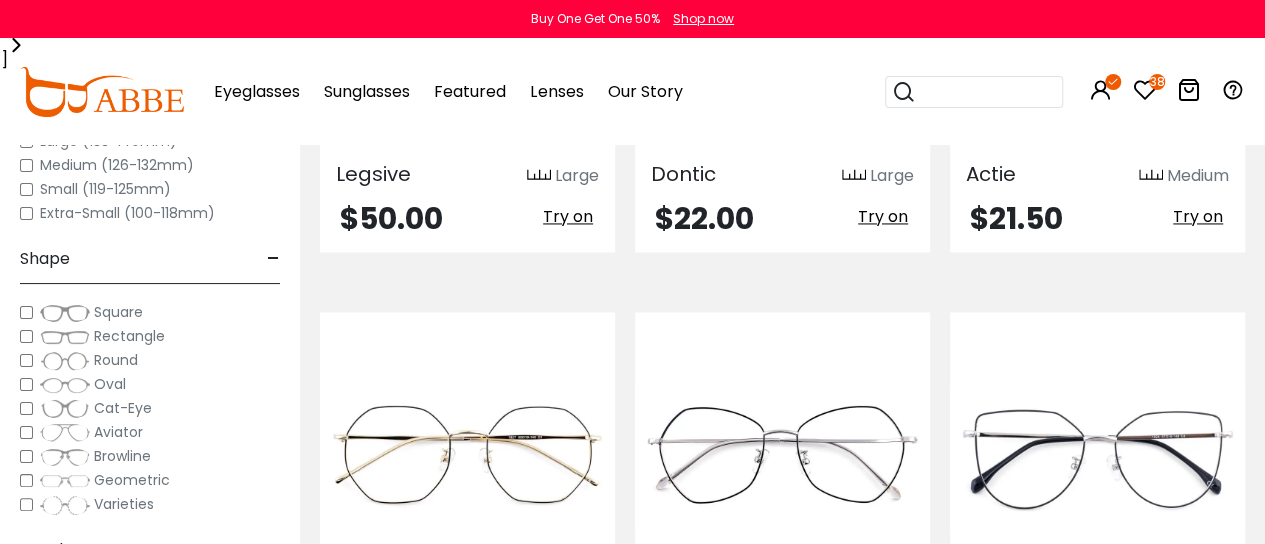 click on "2" at bounding box center [783, 759] 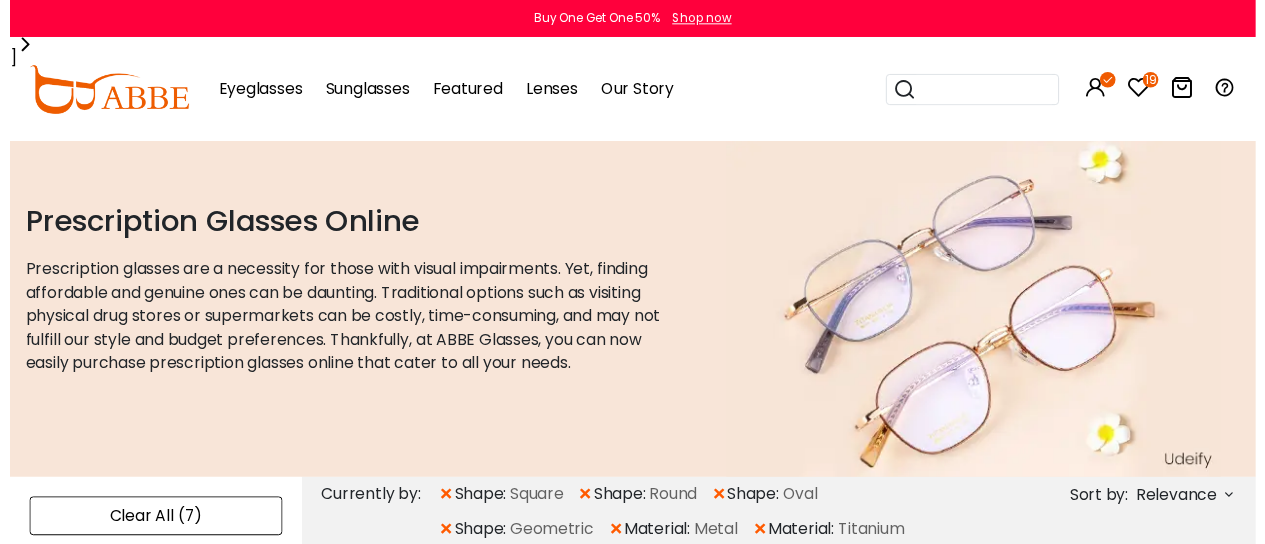 scroll, scrollTop: 0, scrollLeft: 0, axis: both 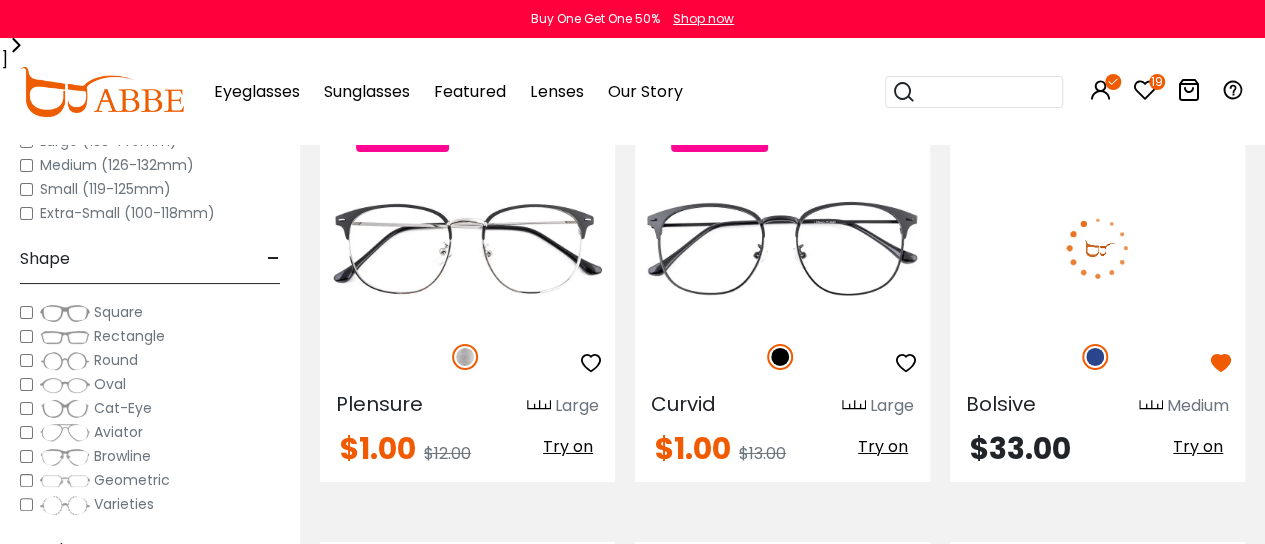 click at bounding box center (1097, 247) 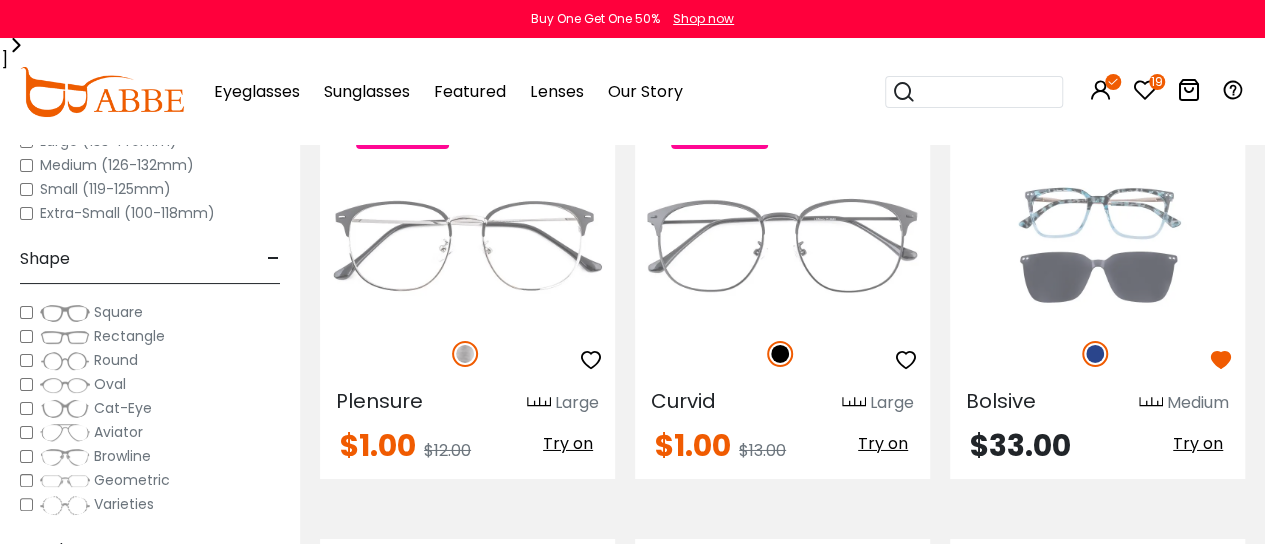 scroll, scrollTop: 0, scrollLeft: 0, axis: both 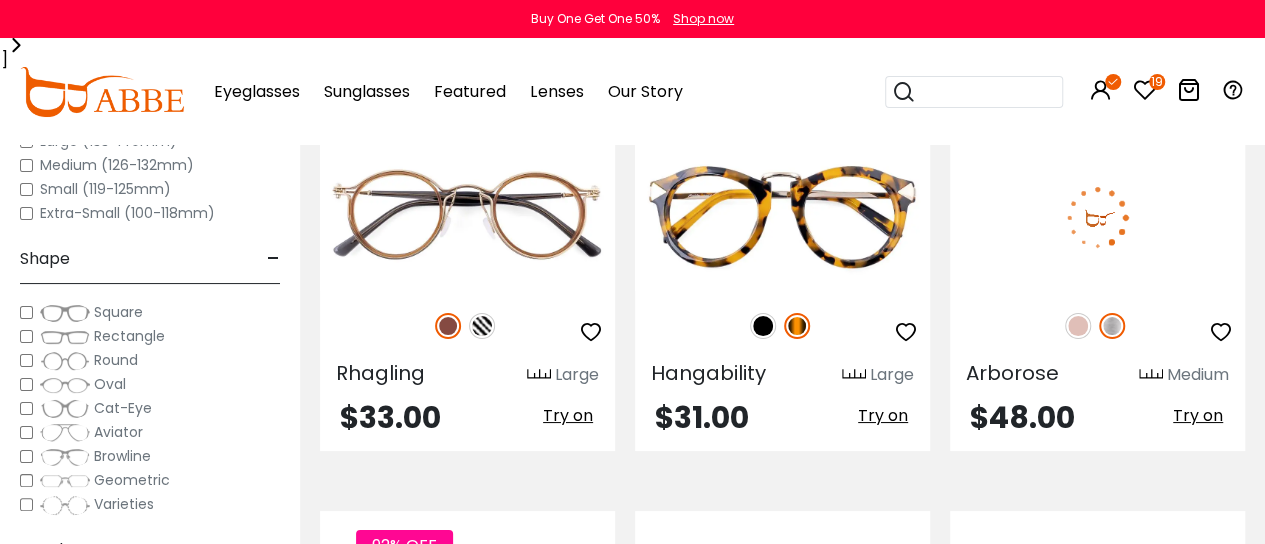 click at bounding box center (1097, 217) 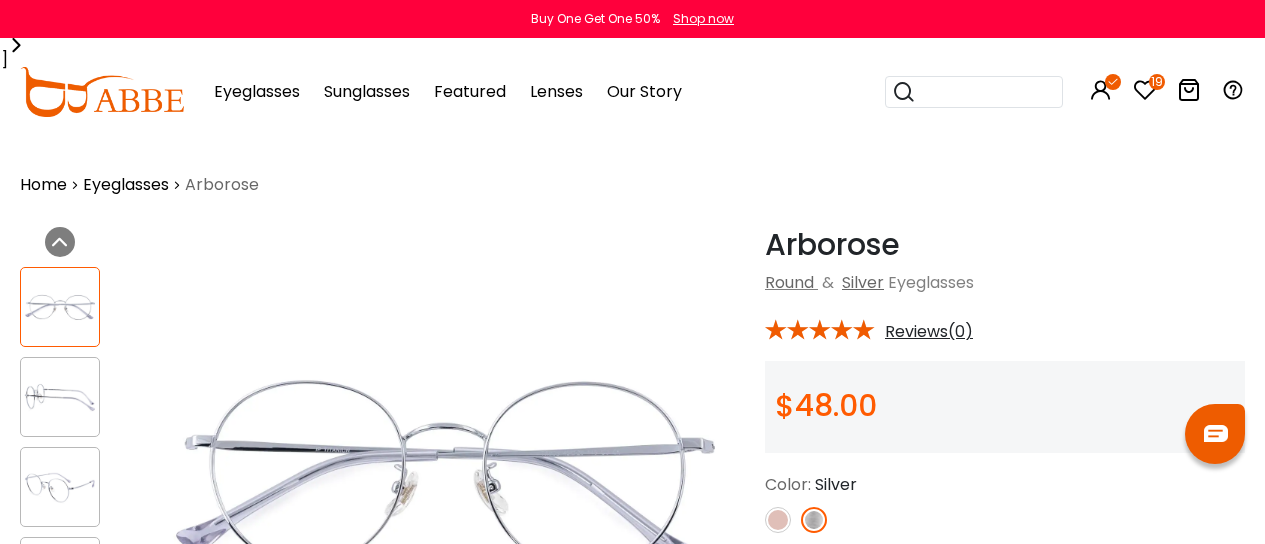 scroll, scrollTop: 0, scrollLeft: 0, axis: both 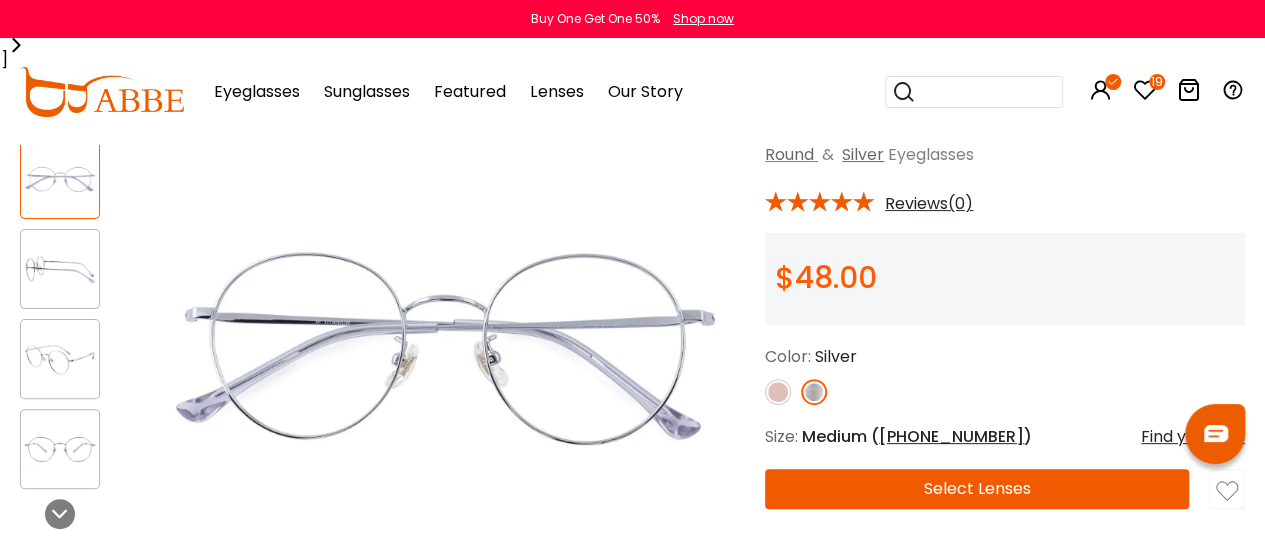 click at bounding box center [778, 392] 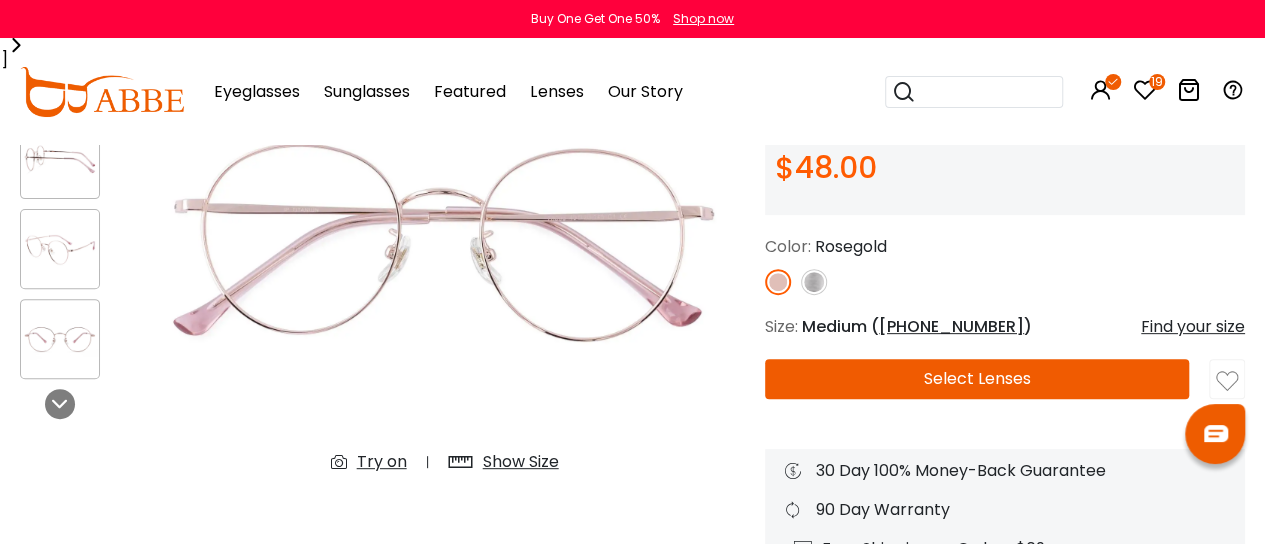 scroll, scrollTop: 239, scrollLeft: 0, axis: vertical 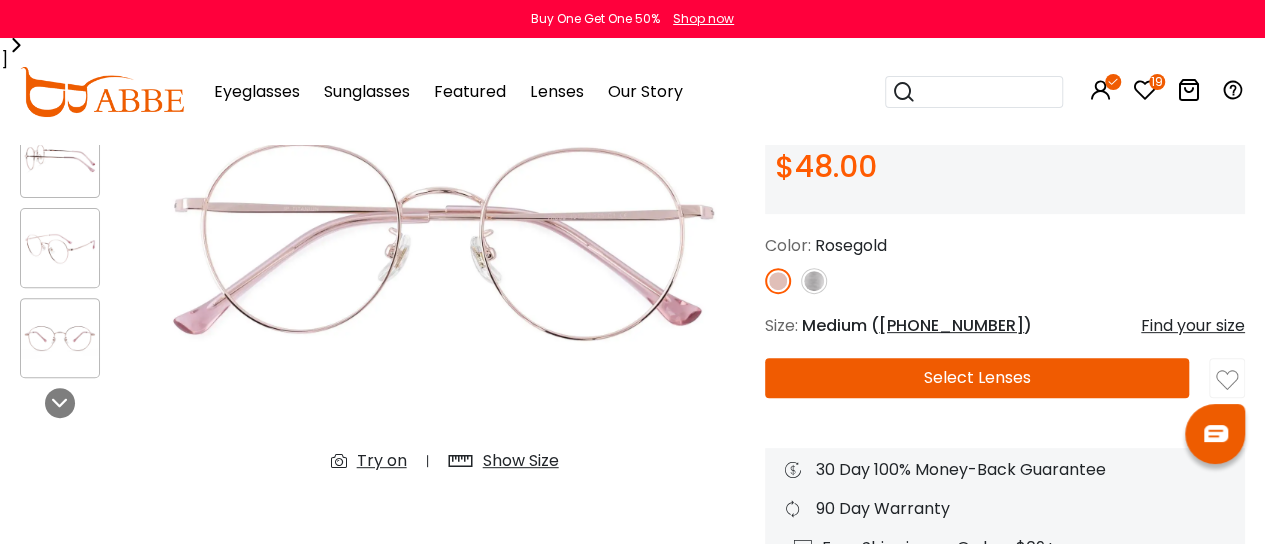 click on "Try on" at bounding box center (382, 461) 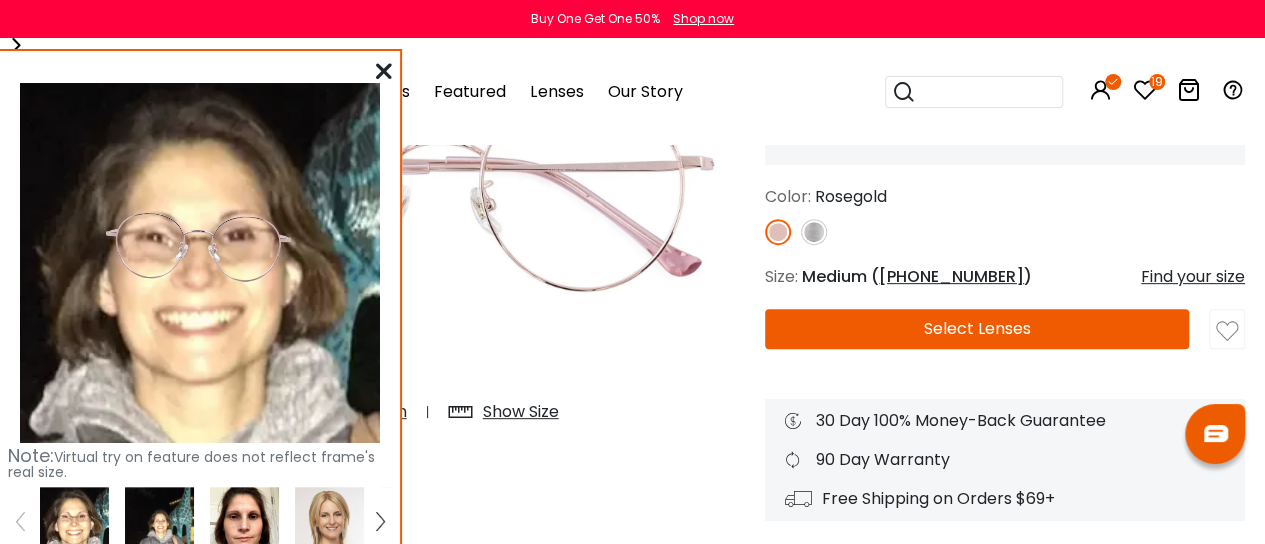 scroll, scrollTop: 289, scrollLeft: 0, axis: vertical 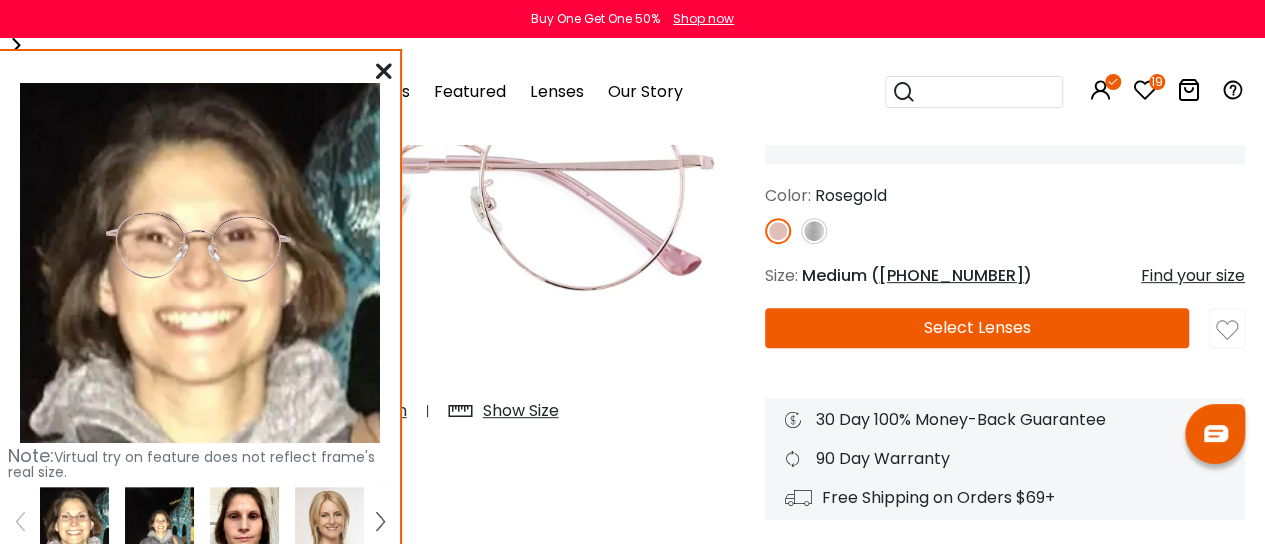 click at bounding box center (244, 521) 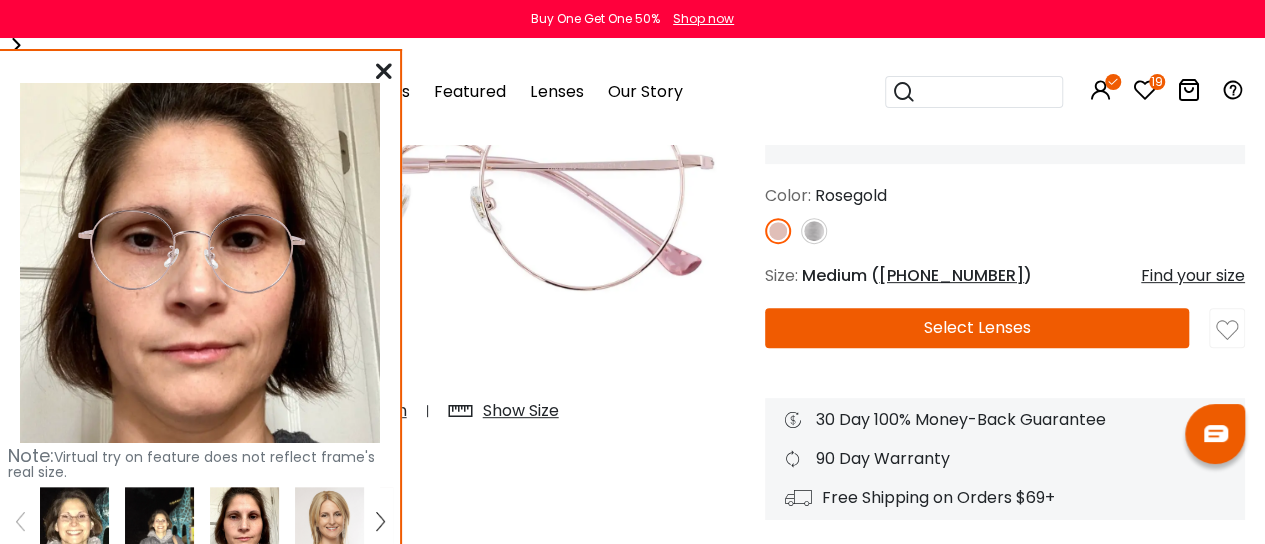 click at bounding box center [384, 71] 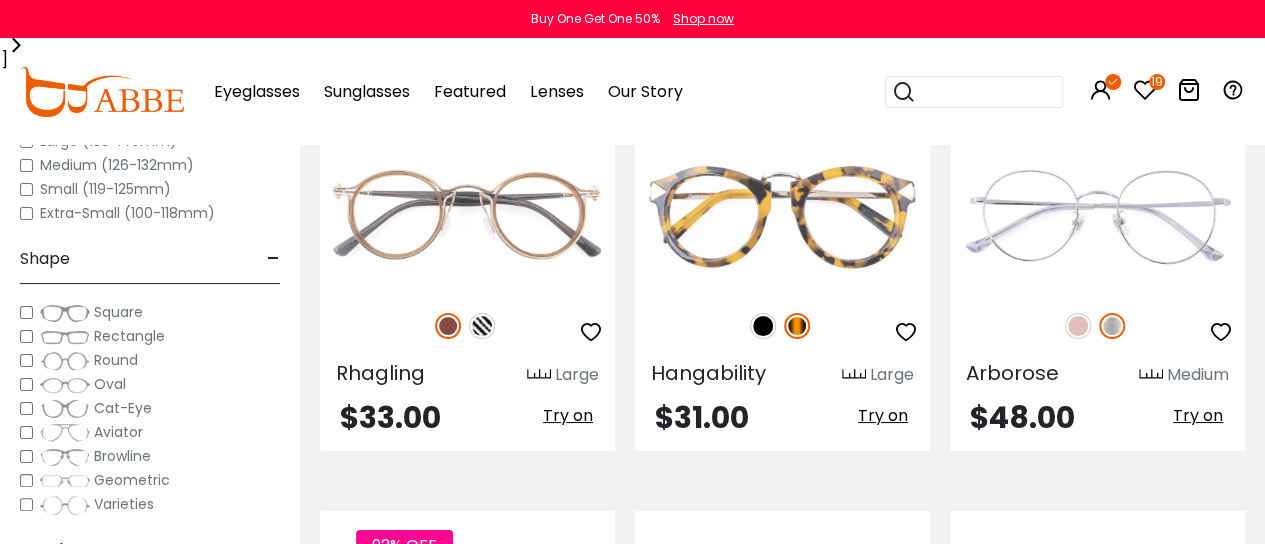 scroll, scrollTop: 0, scrollLeft: 0, axis: both 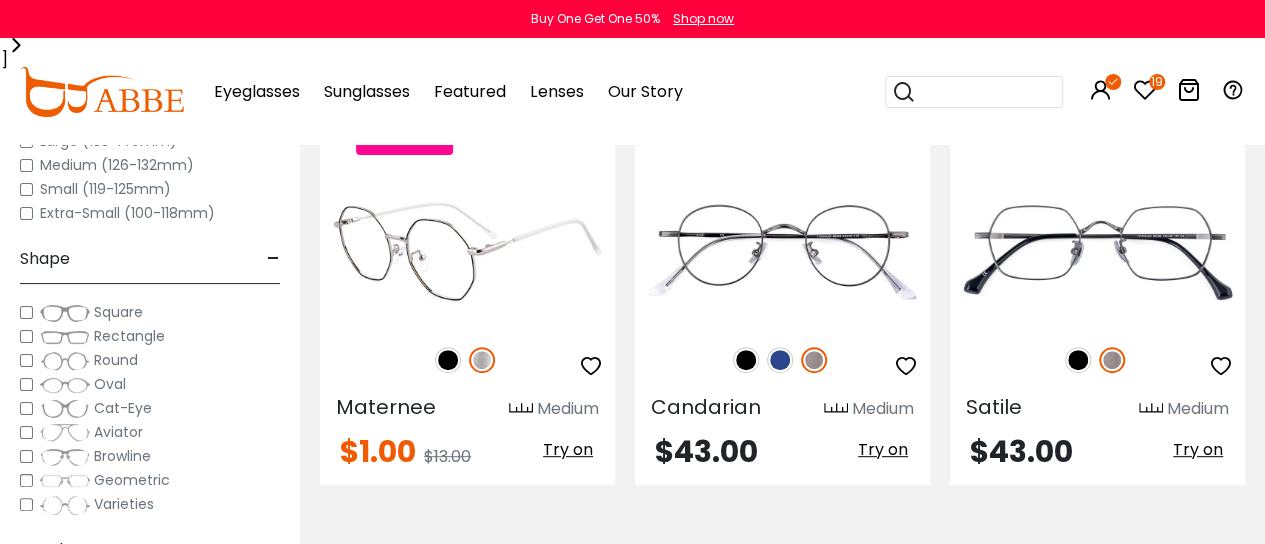 click at bounding box center (467, 250) 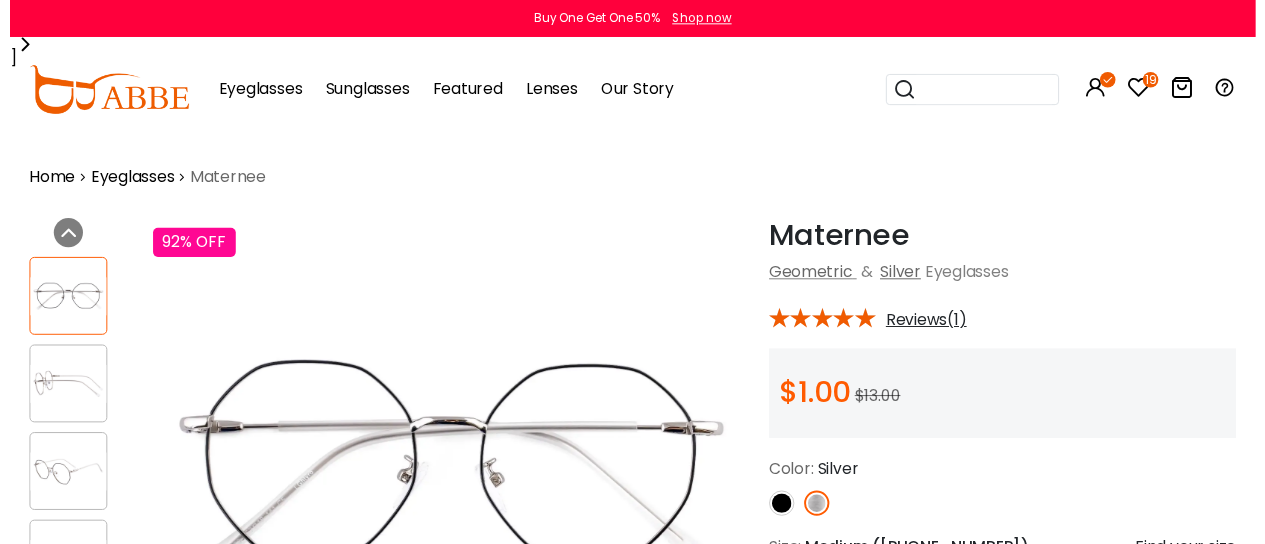scroll, scrollTop: 0, scrollLeft: 0, axis: both 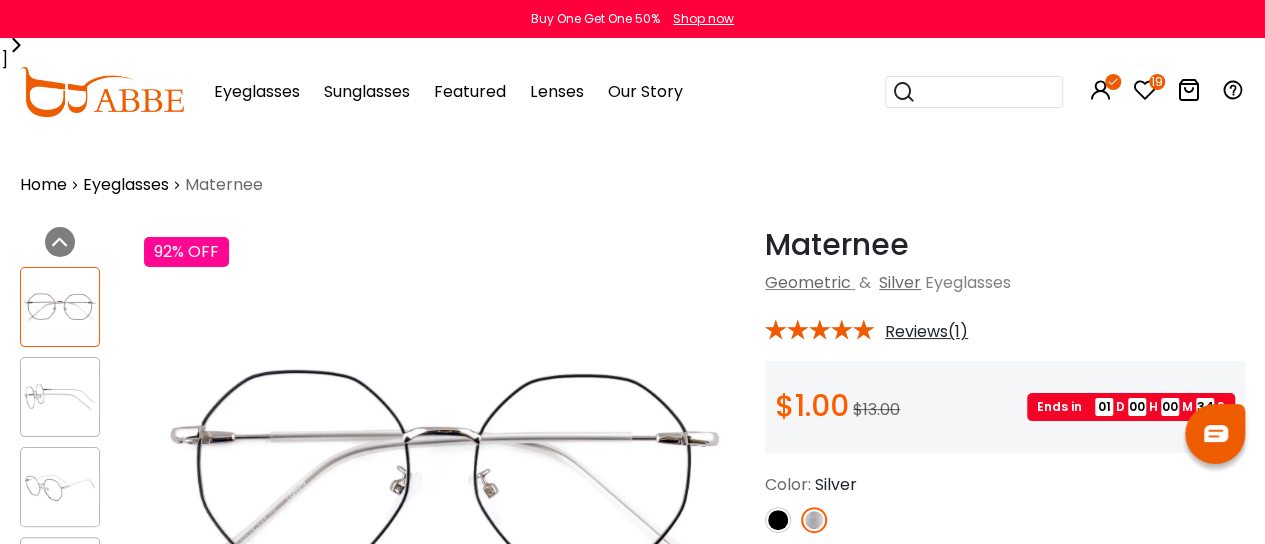click at bounding box center [778, 520] 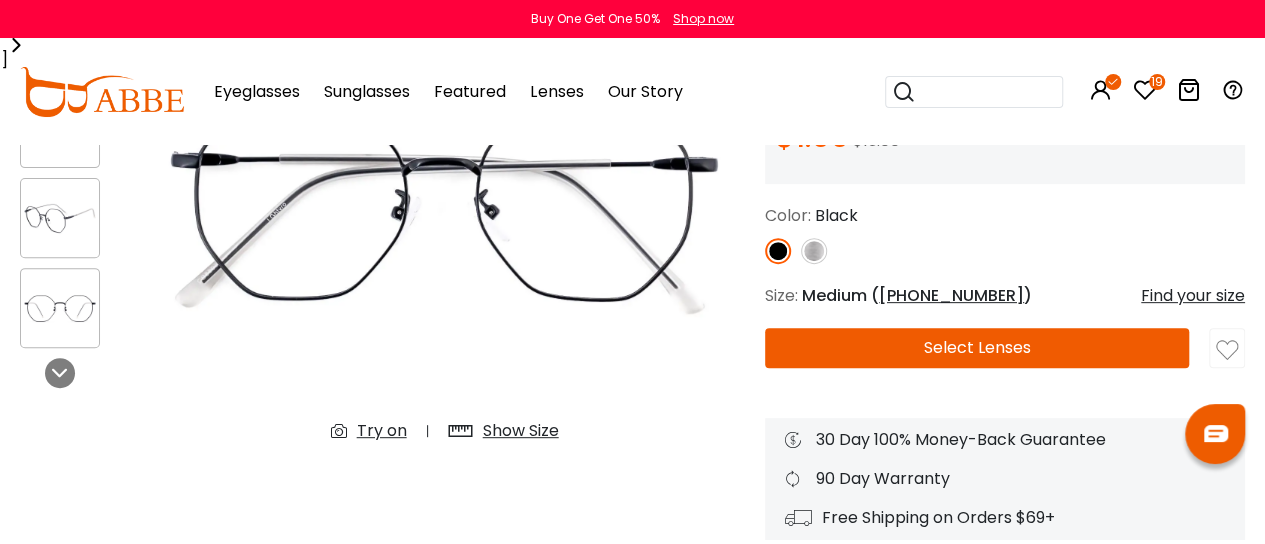 scroll, scrollTop: 270, scrollLeft: 0, axis: vertical 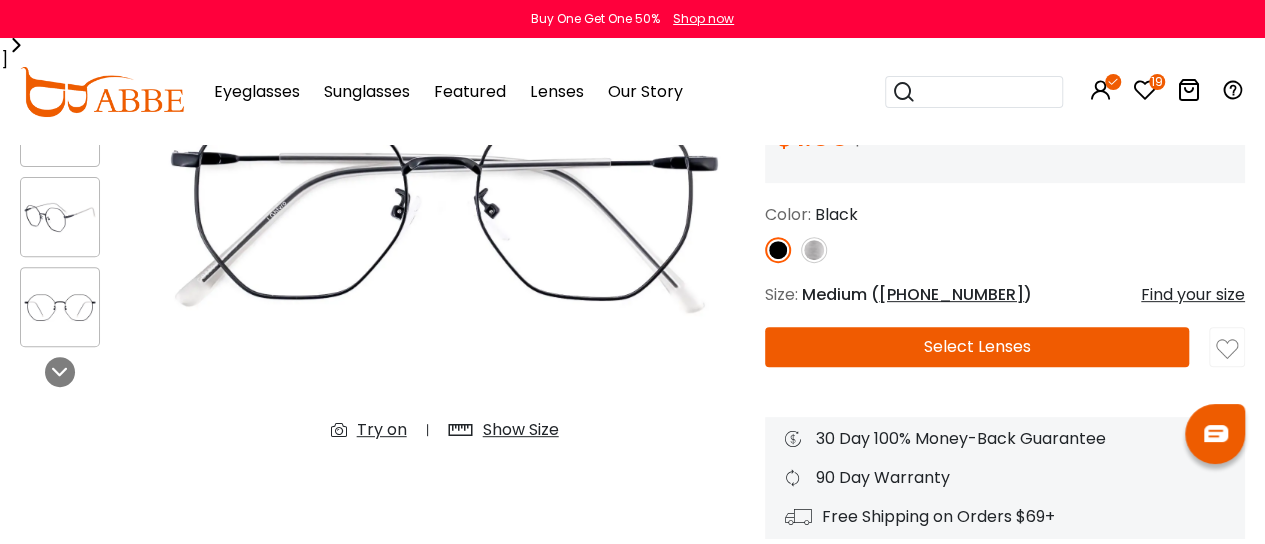 click at bounding box center [1227, 349] 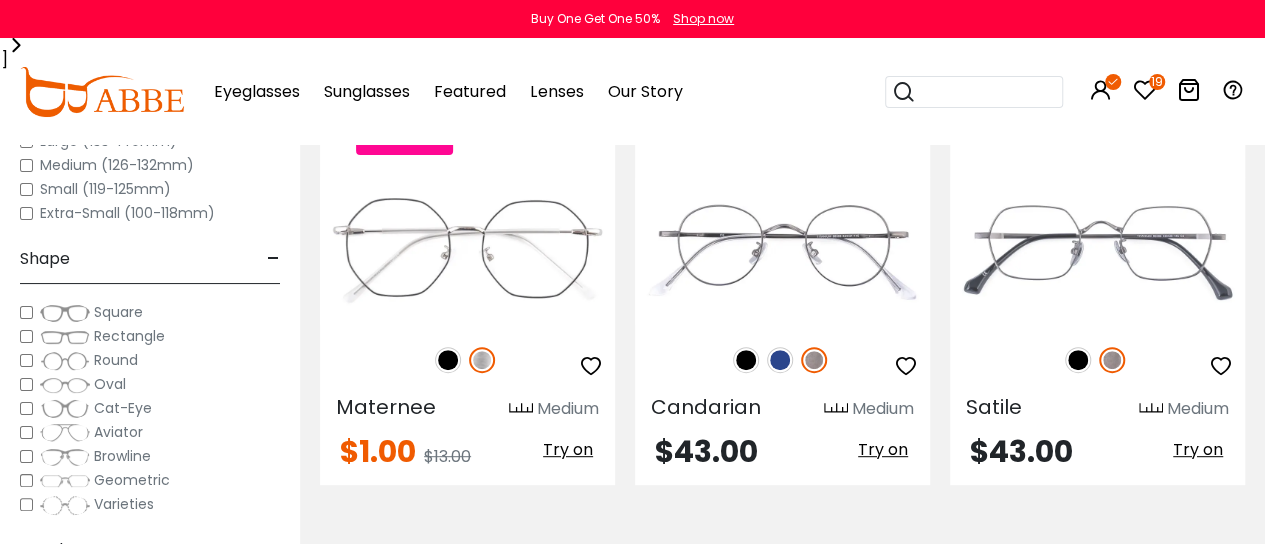 scroll, scrollTop: 4072, scrollLeft: 0, axis: vertical 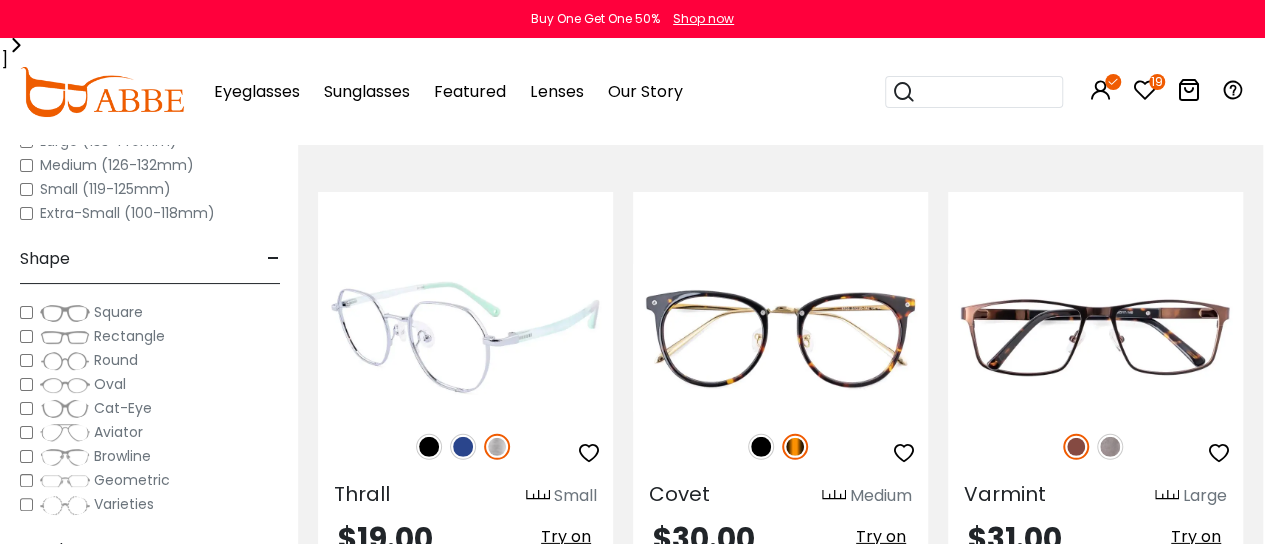 click at bounding box center [429, 447] 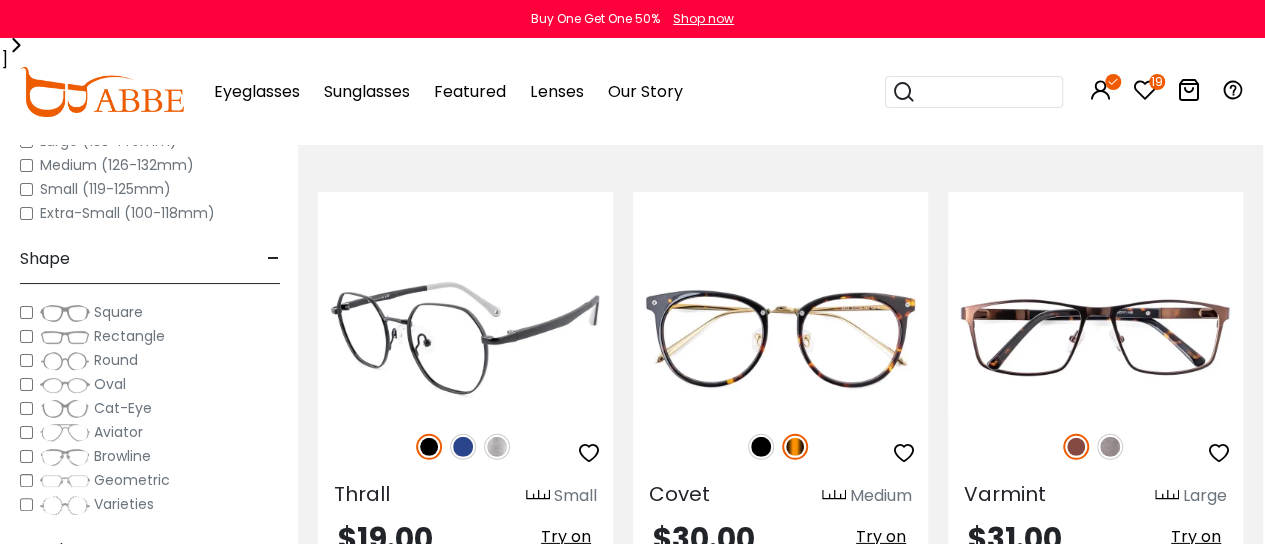 click at bounding box center [463, 447] 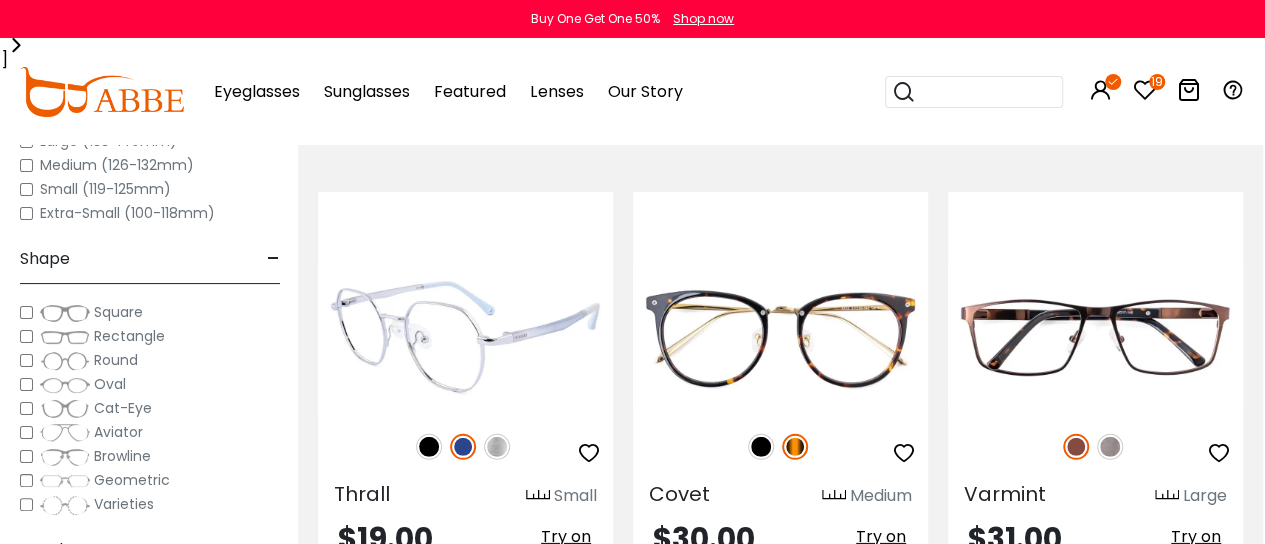 click at bounding box center [429, 447] 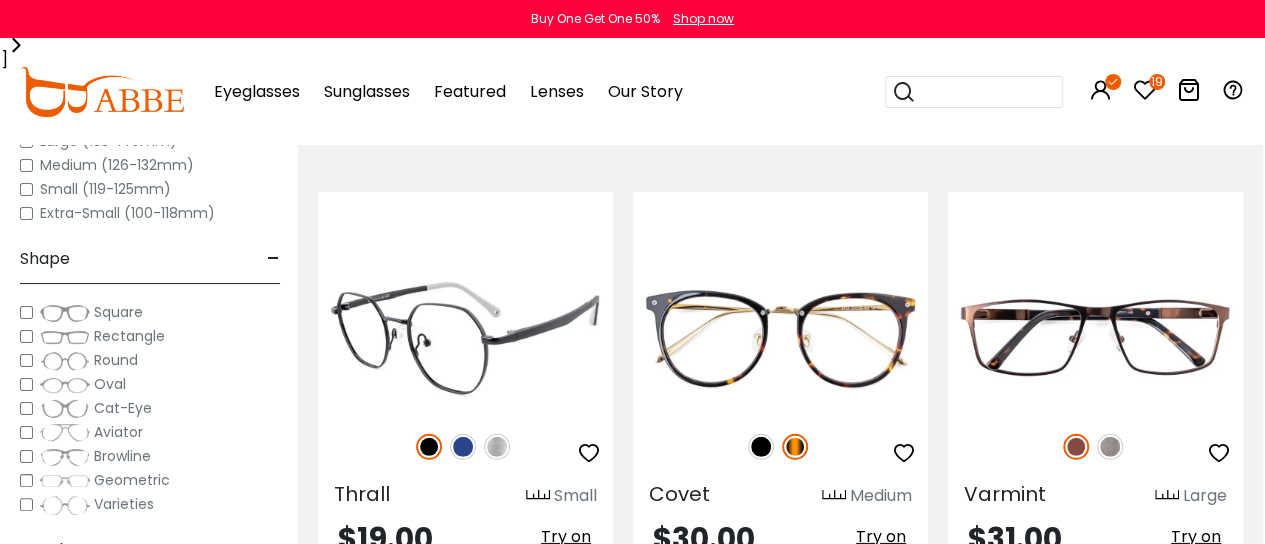 click at bounding box center [465, 337] 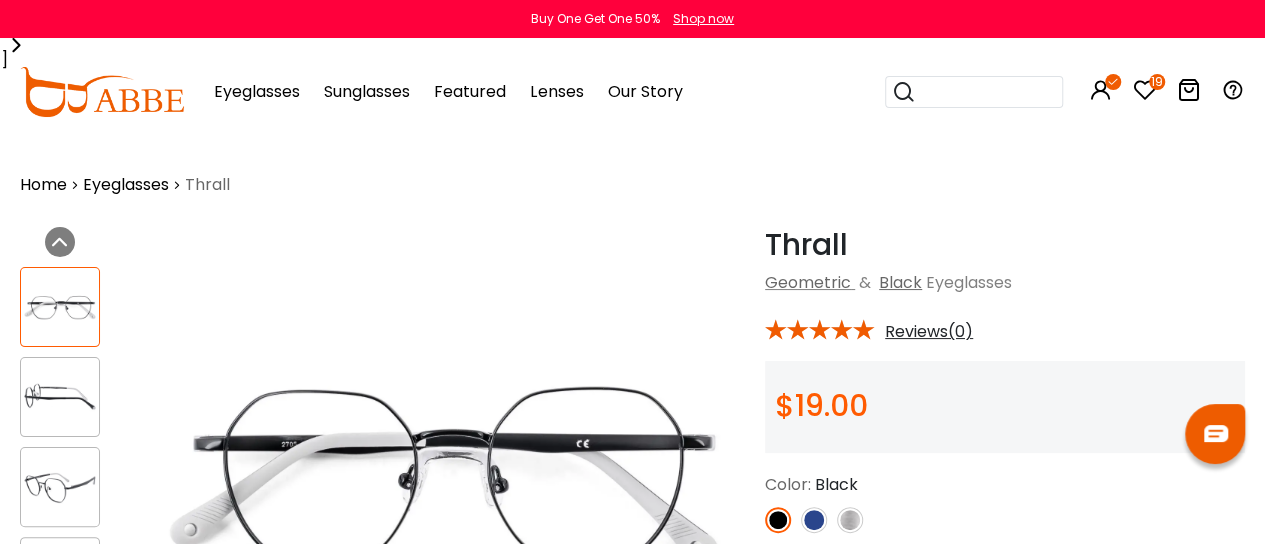 scroll, scrollTop: 0, scrollLeft: 0, axis: both 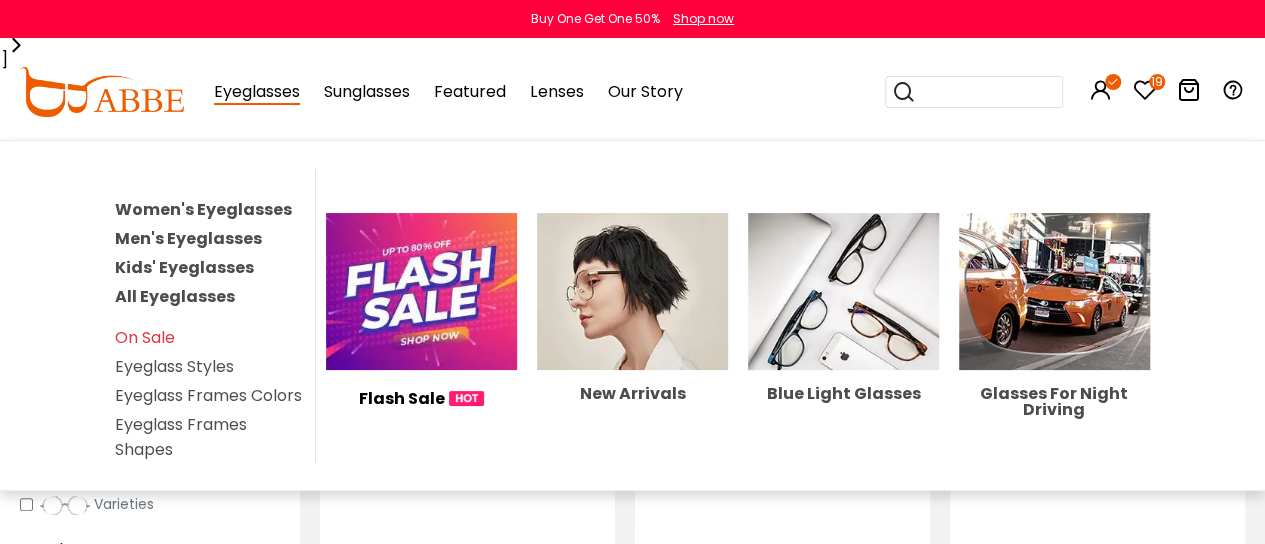 click on "Eyeglasses" at bounding box center (257, 92) 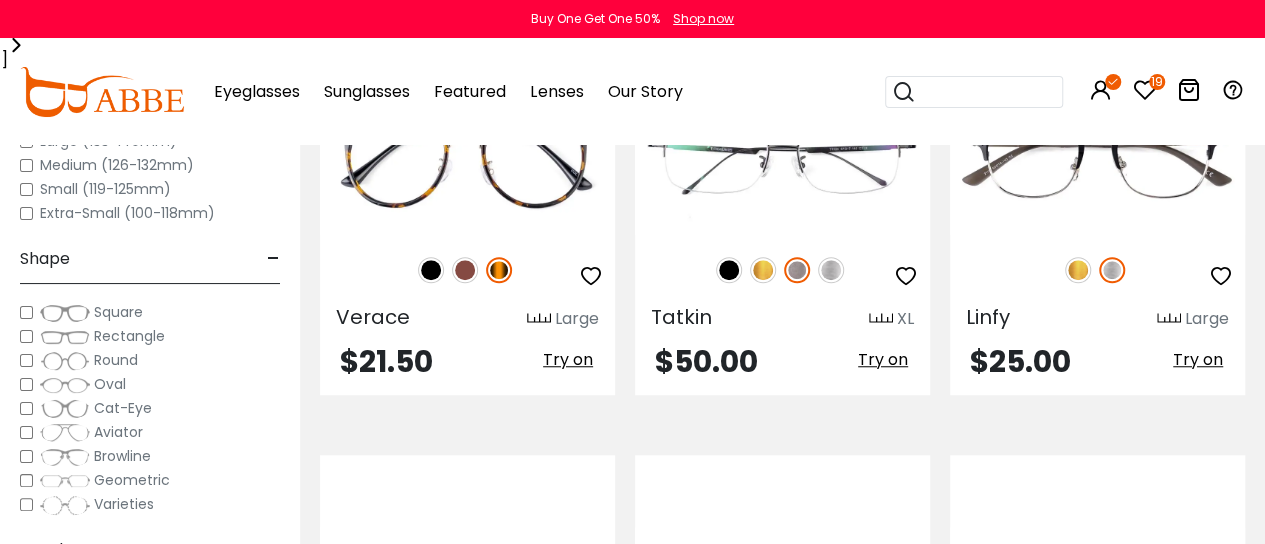 drag, startPoint x: 234, startPoint y: 90, endPoint x: 220, endPoint y: 59, distance: 34.0147 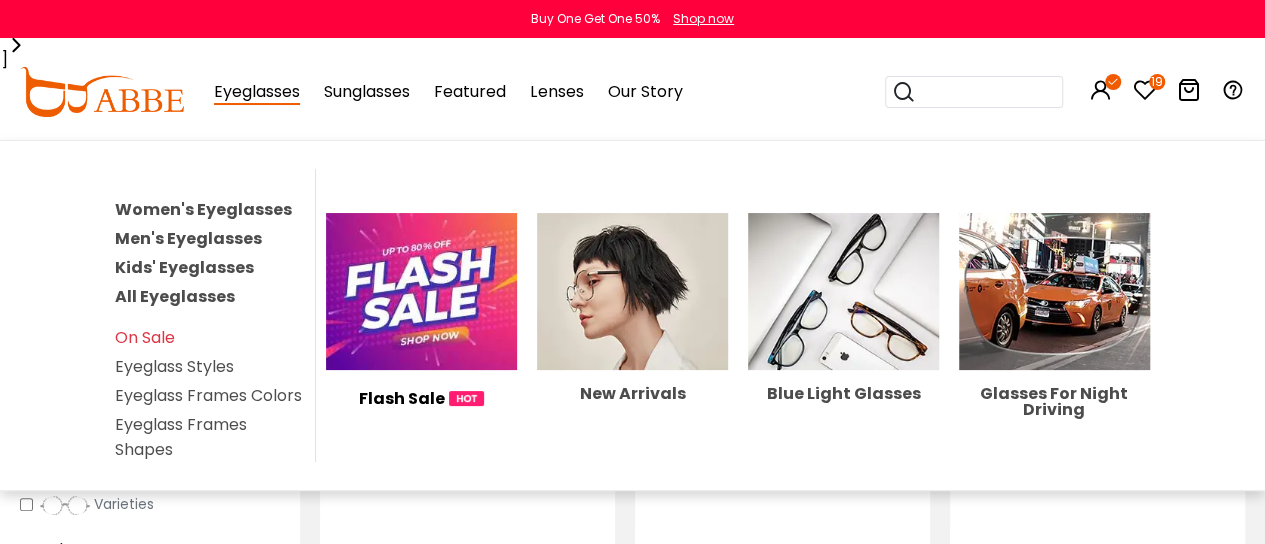 click on "All Eyeglasses" at bounding box center [175, 296] 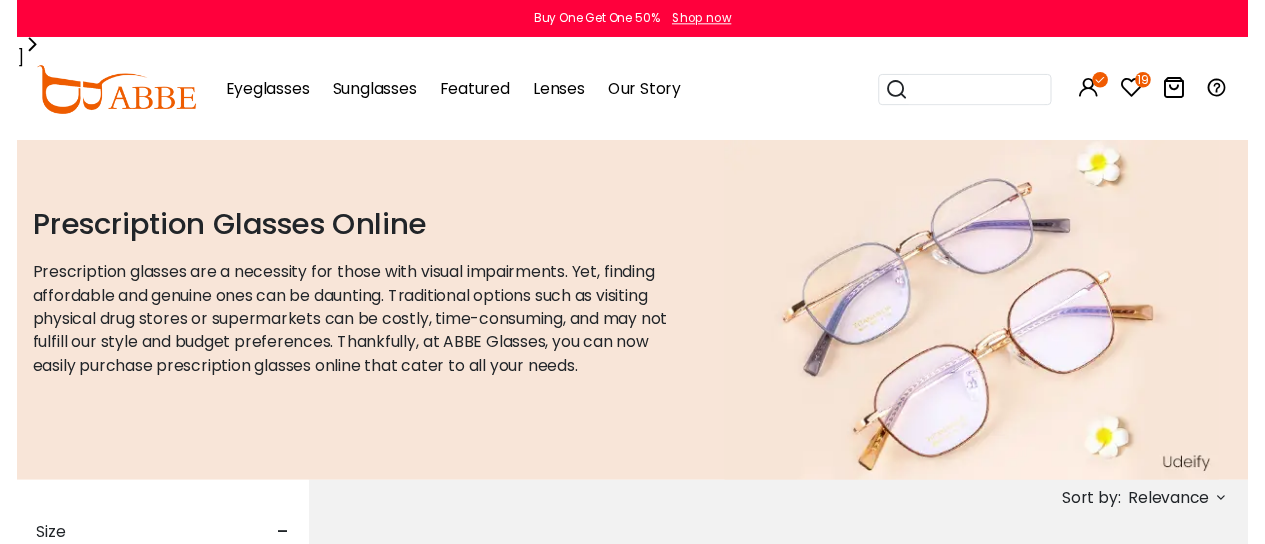 scroll, scrollTop: 0, scrollLeft: 0, axis: both 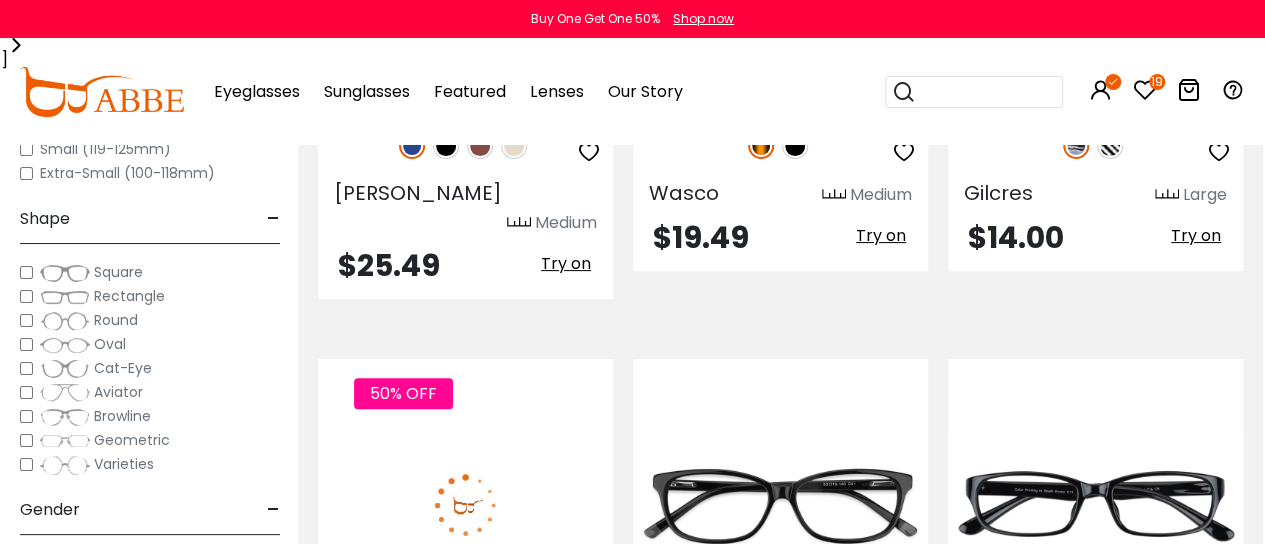 click at bounding box center [480, 614] 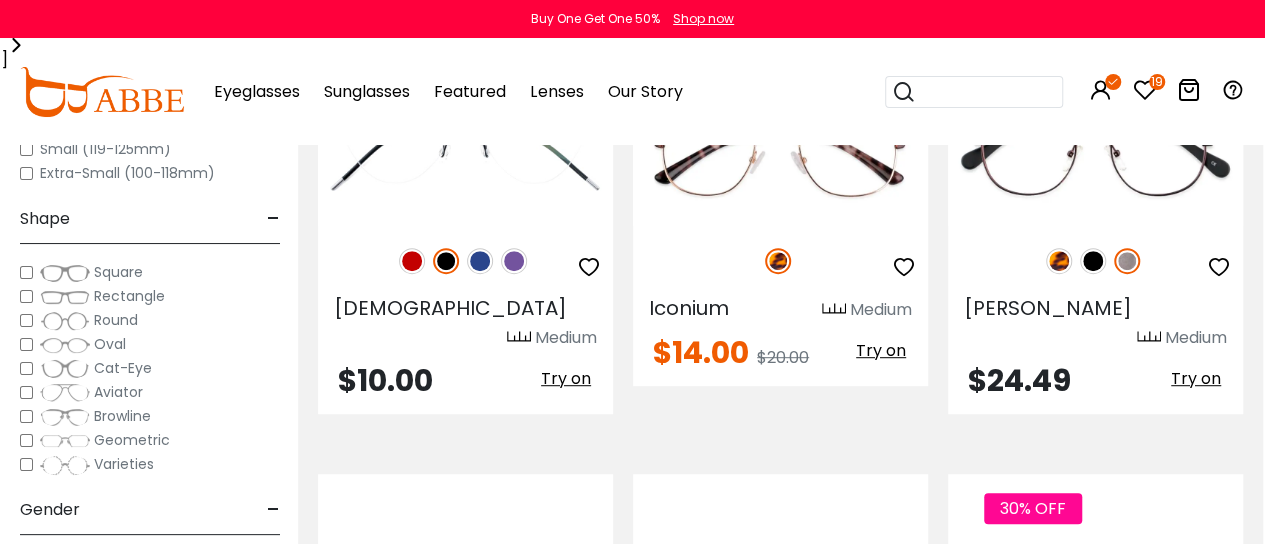 scroll, scrollTop: 8003, scrollLeft: 2, axis: both 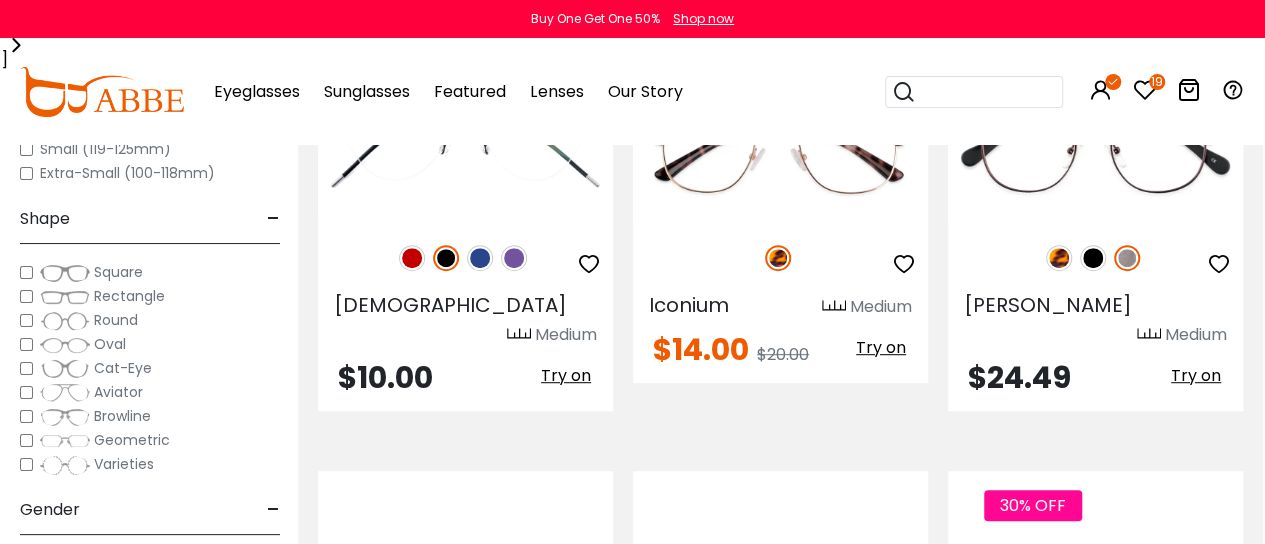 click at bounding box center (1095, 616) 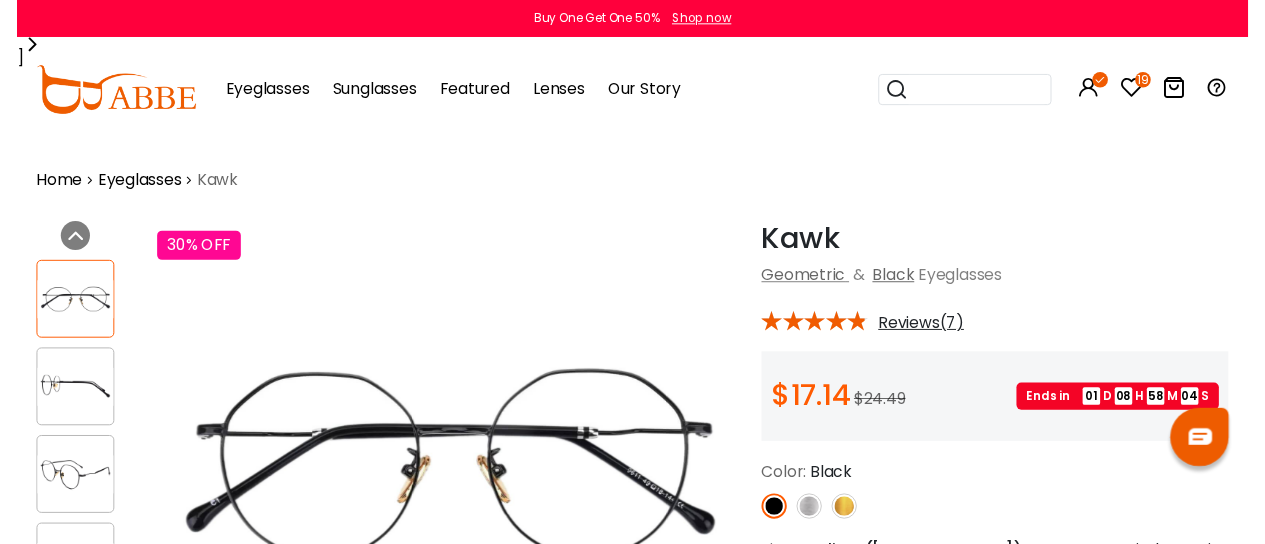 scroll, scrollTop: 0, scrollLeft: 0, axis: both 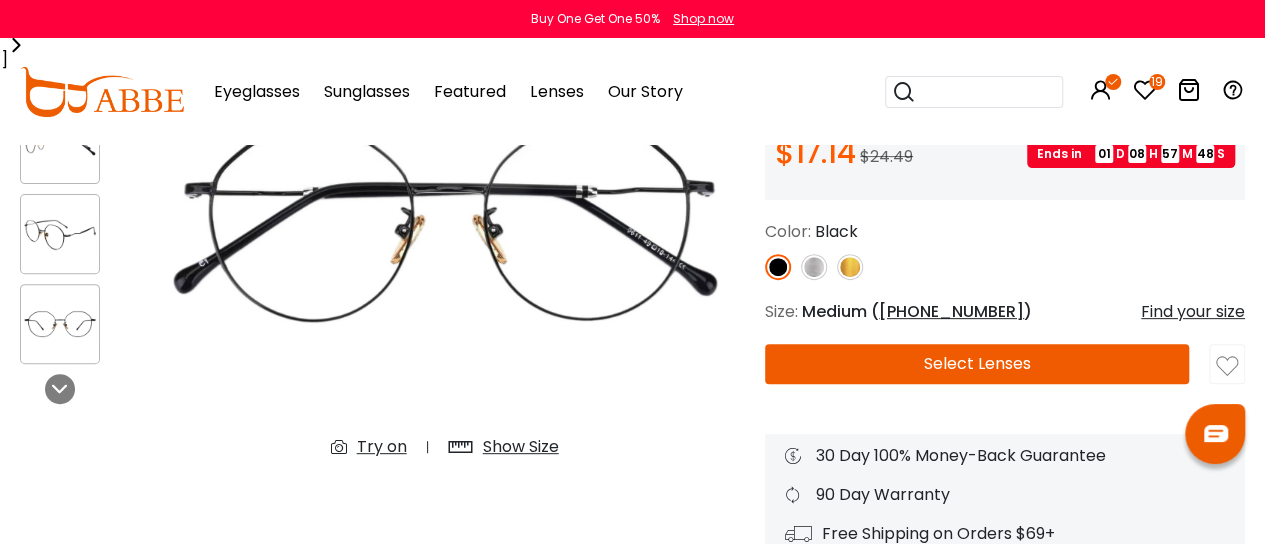 click at bounding box center [1227, 366] 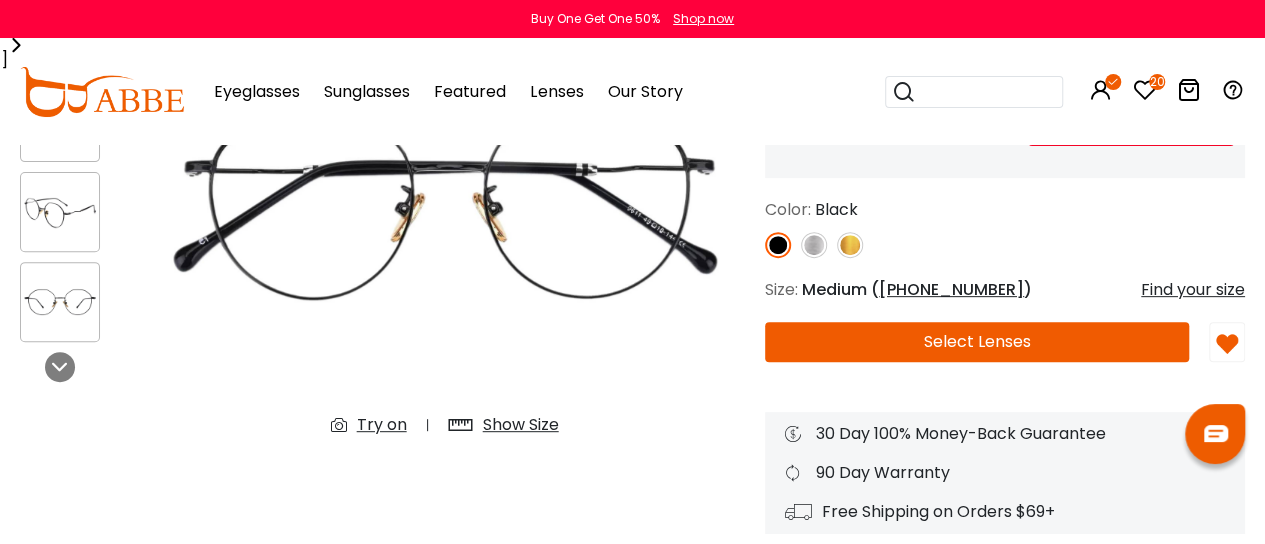 scroll, scrollTop: 218, scrollLeft: 0, axis: vertical 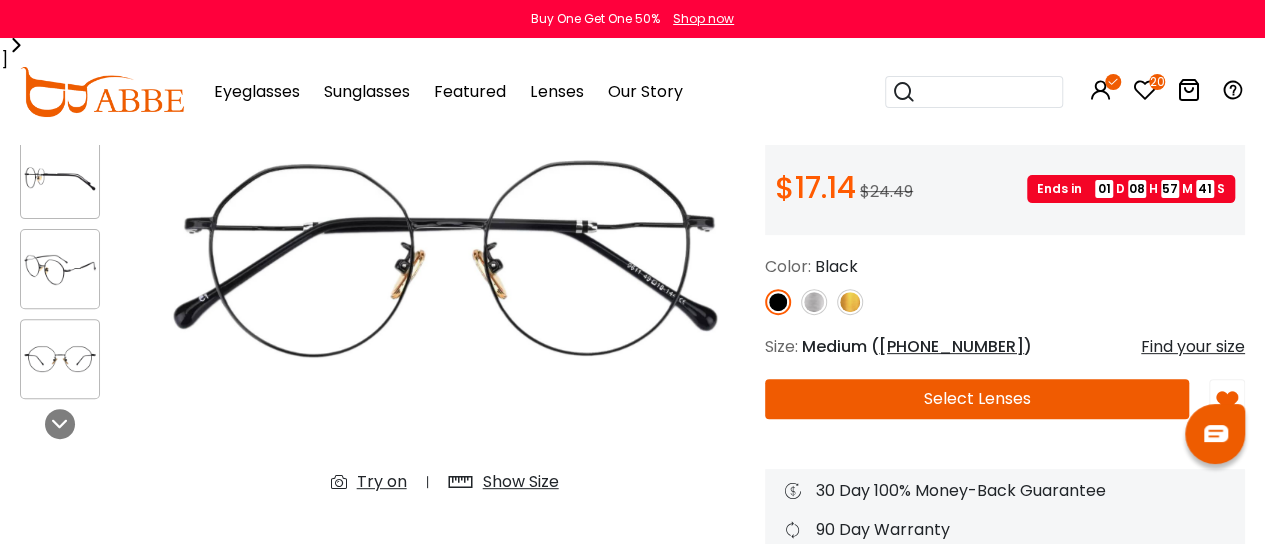 click on "Try on" at bounding box center [382, 482] 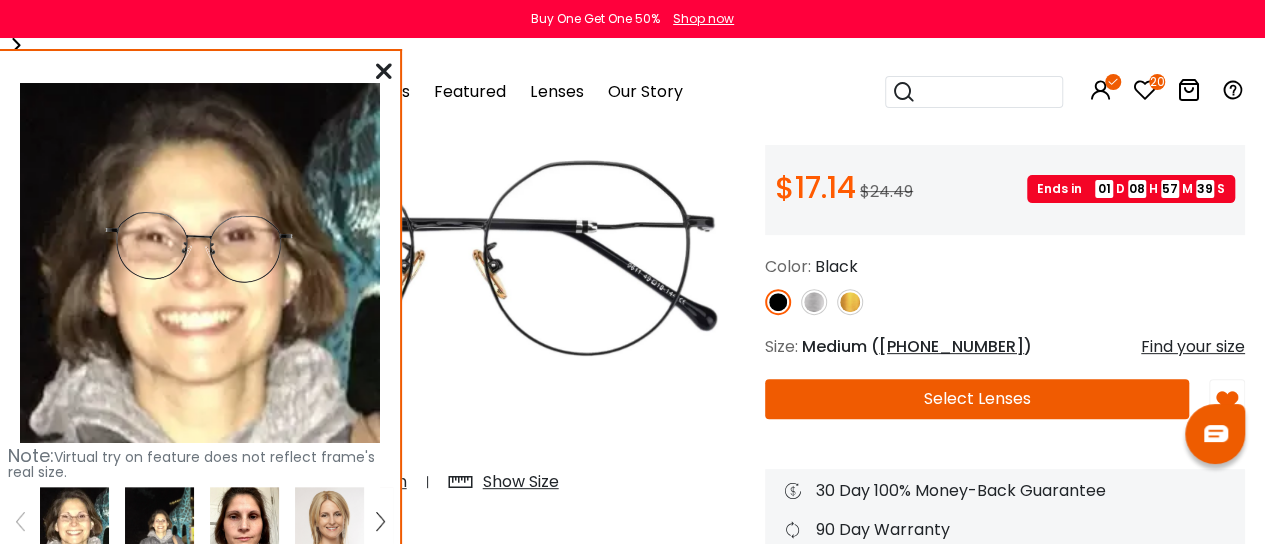 click at bounding box center (244, 521) 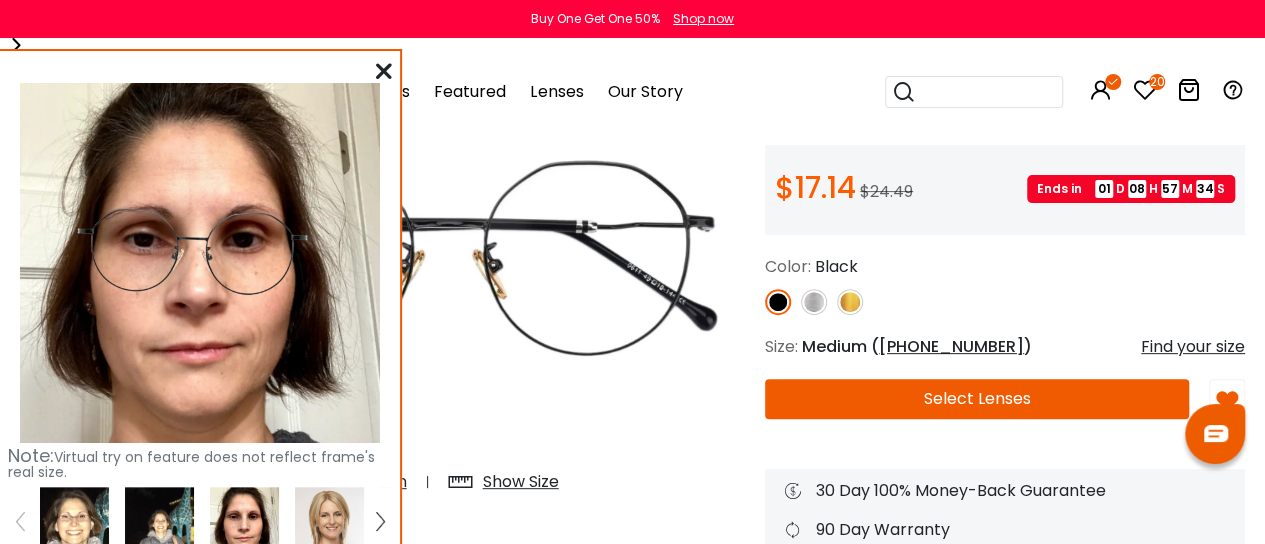 click at bounding box center (384, 71) 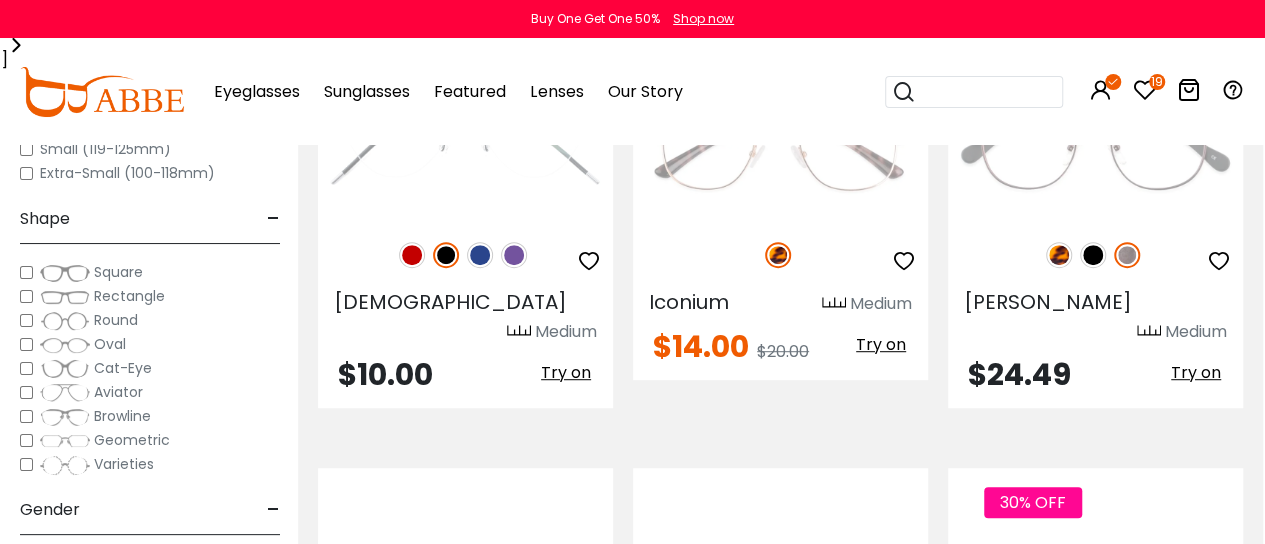 scroll, scrollTop: 0, scrollLeft: 0, axis: both 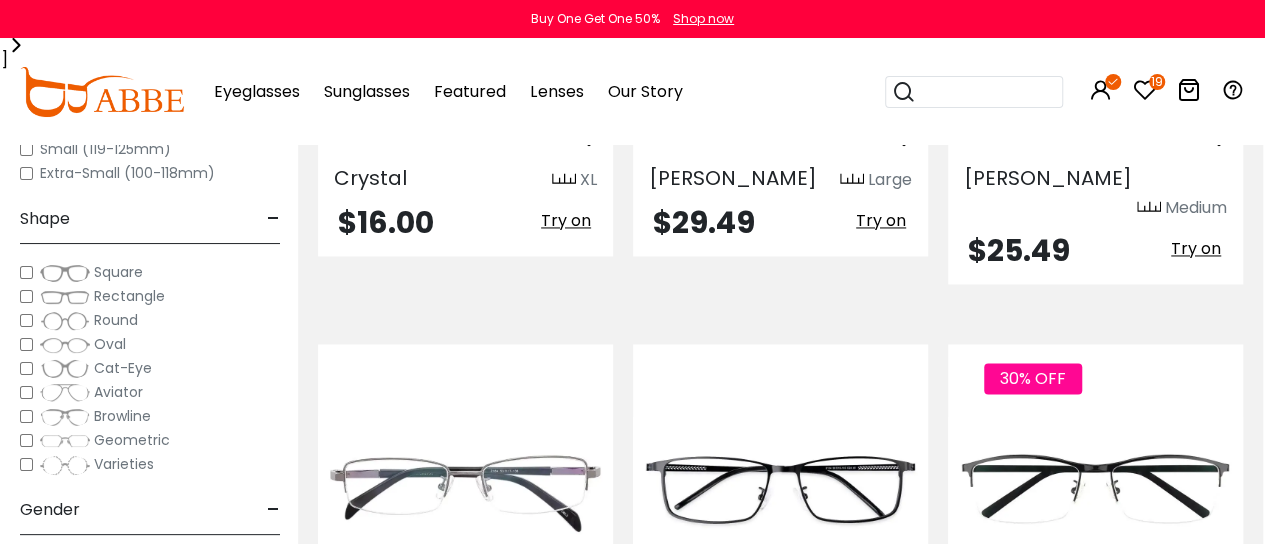 click on "2" at bounding box center [676, 791] 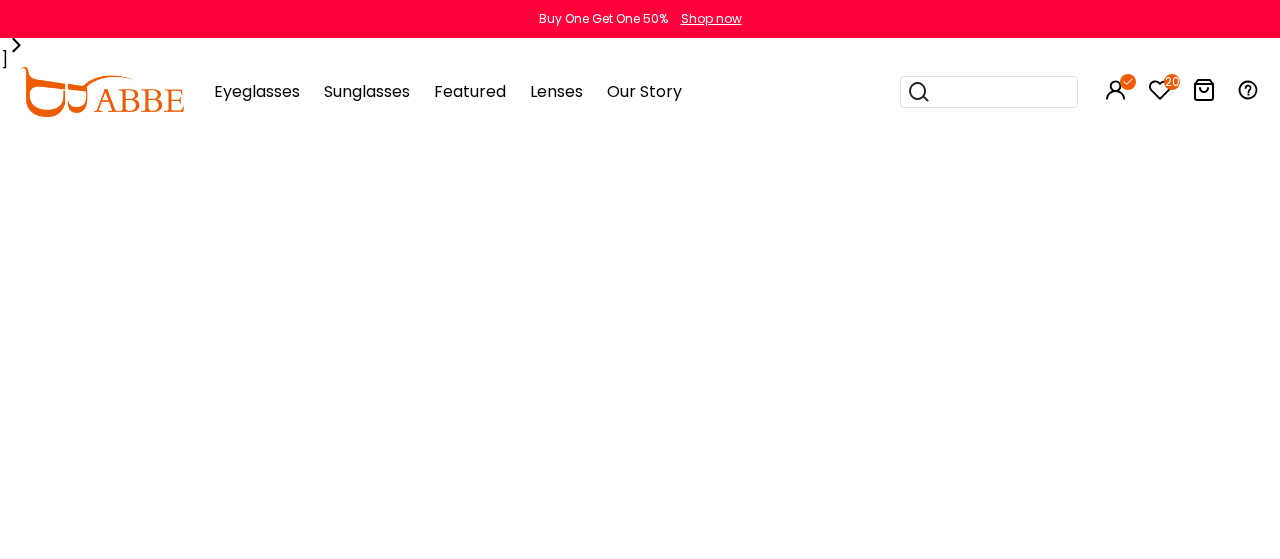 scroll, scrollTop: 0, scrollLeft: 0, axis: both 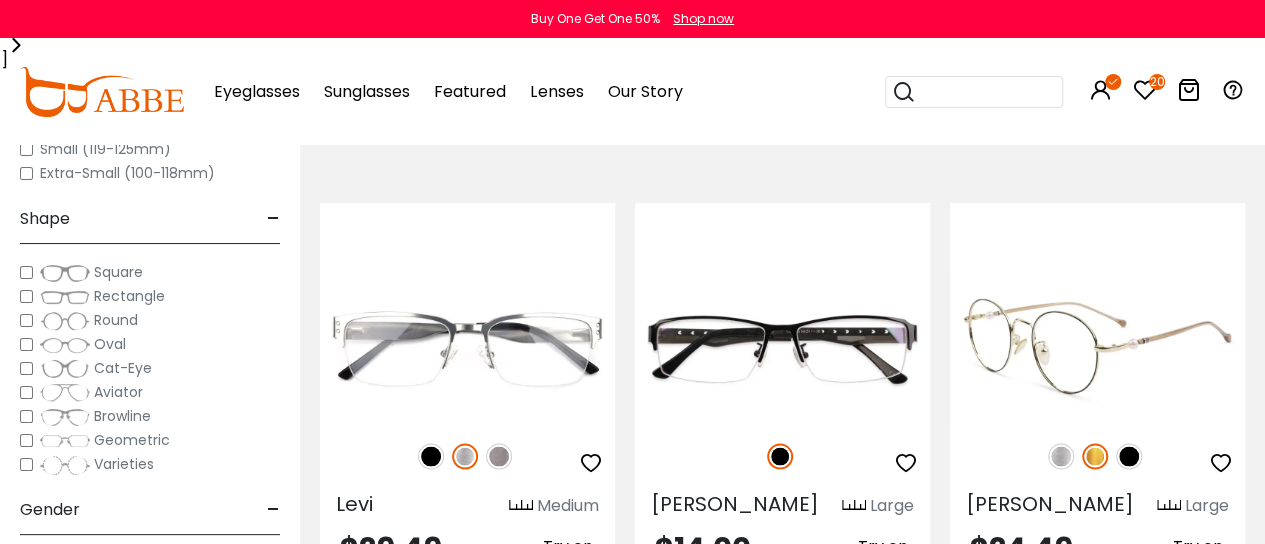 click at bounding box center [1129, 456] 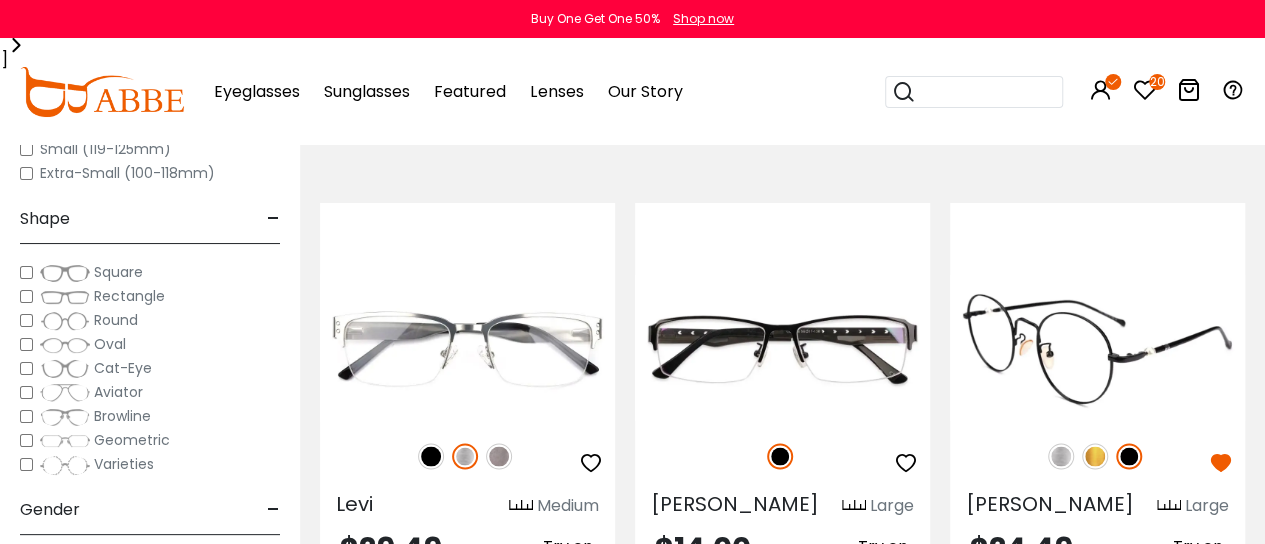 click at bounding box center [1097, 347] 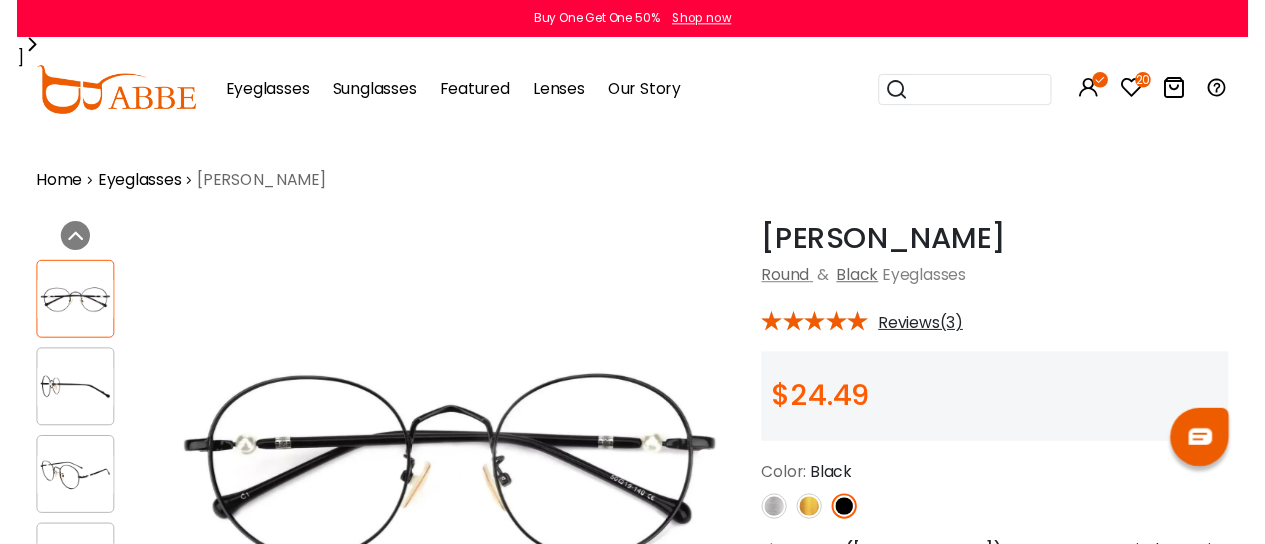 scroll, scrollTop: 0, scrollLeft: 0, axis: both 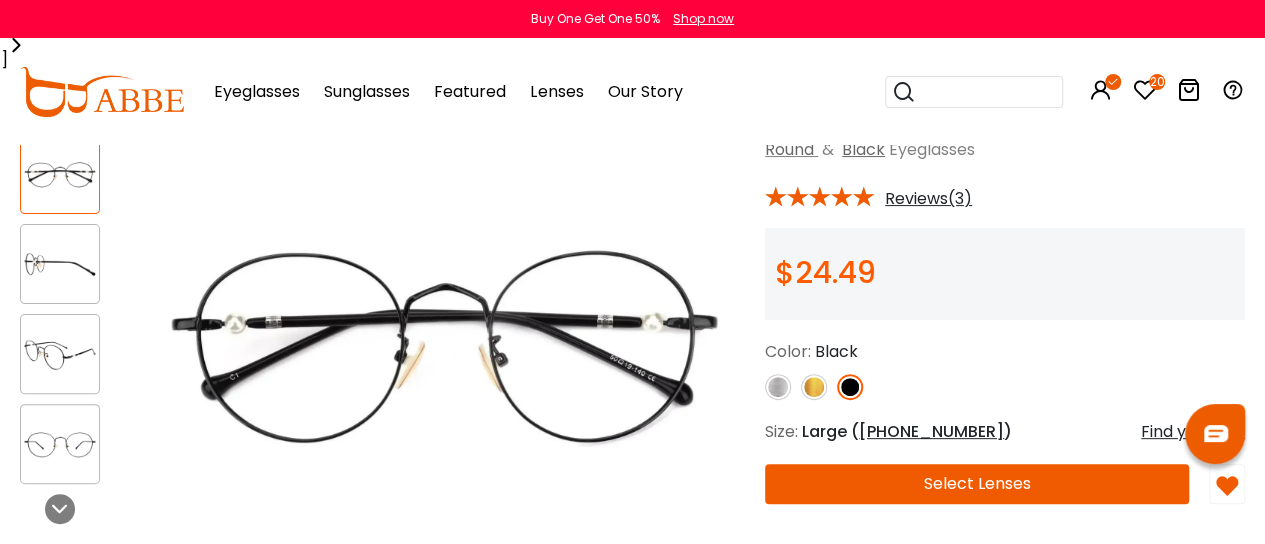 click at bounding box center [814, 387] 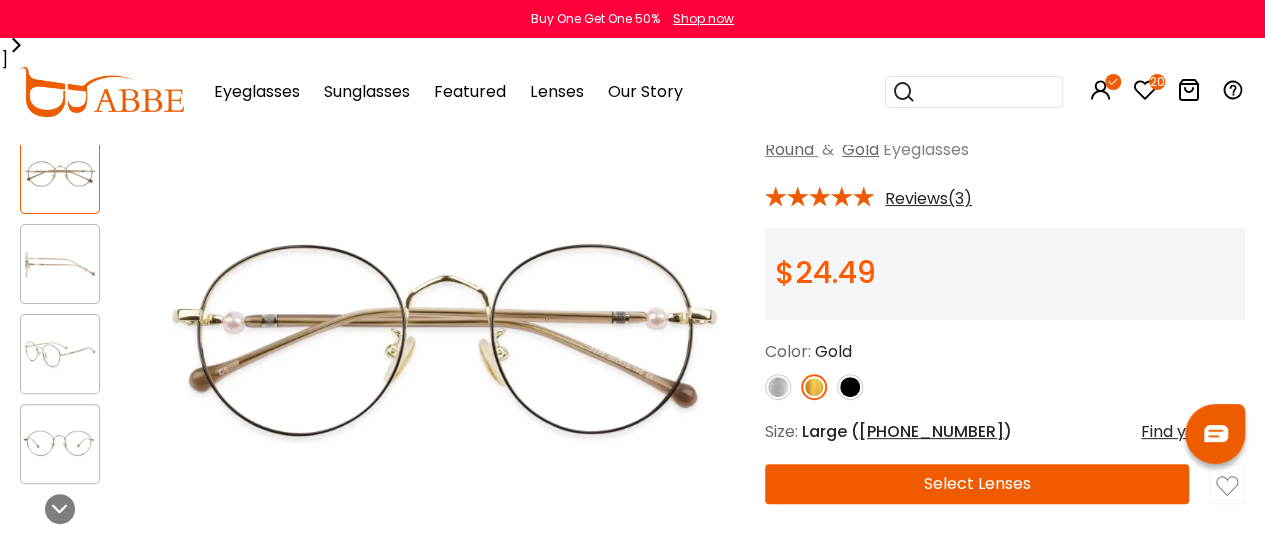 click at bounding box center (850, 387) 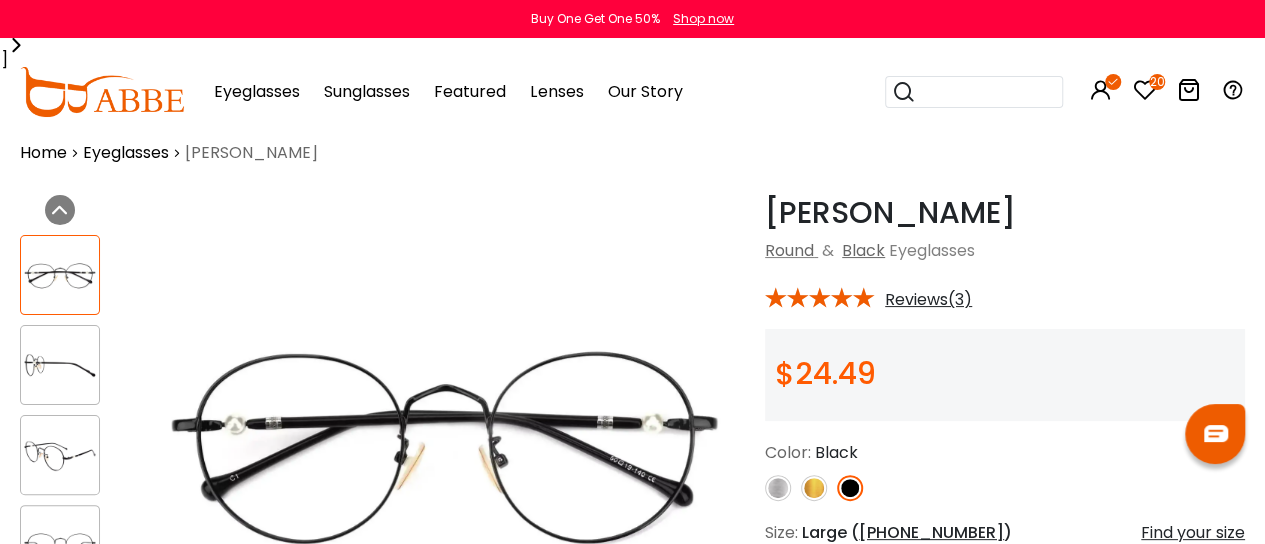 scroll, scrollTop: 0, scrollLeft: 0, axis: both 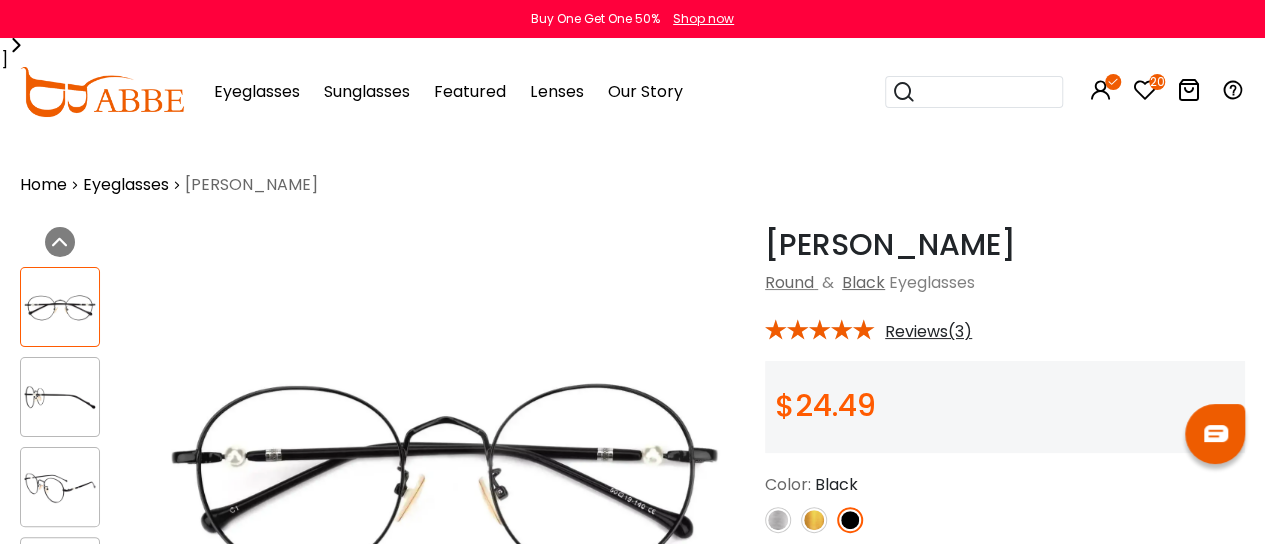 click at bounding box center (1145, 90) 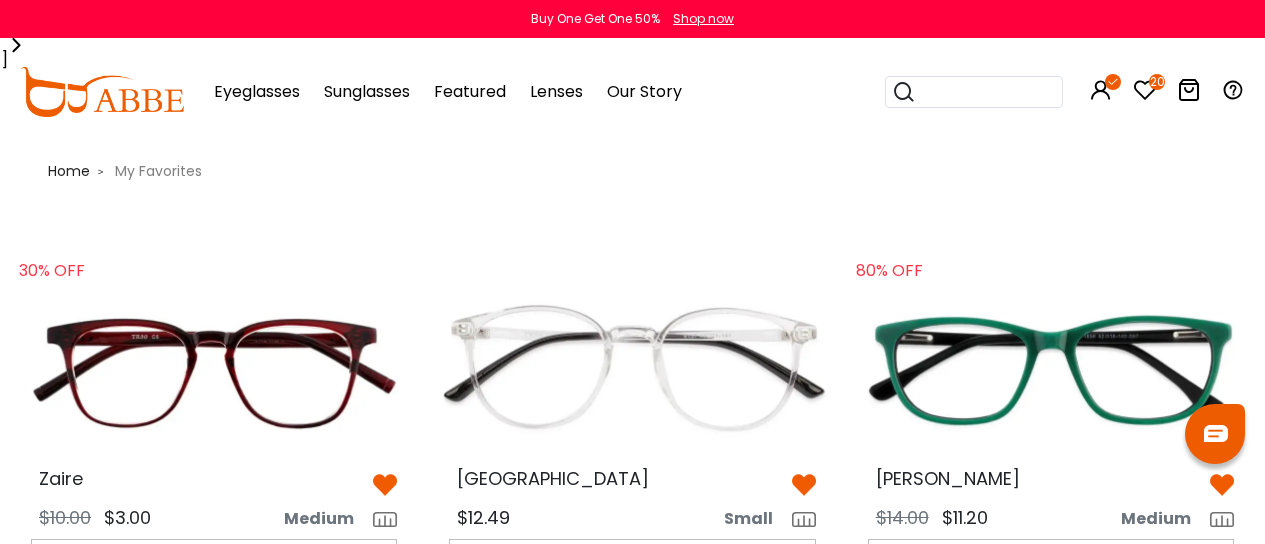 scroll, scrollTop: 0, scrollLeft: 0, axis: both 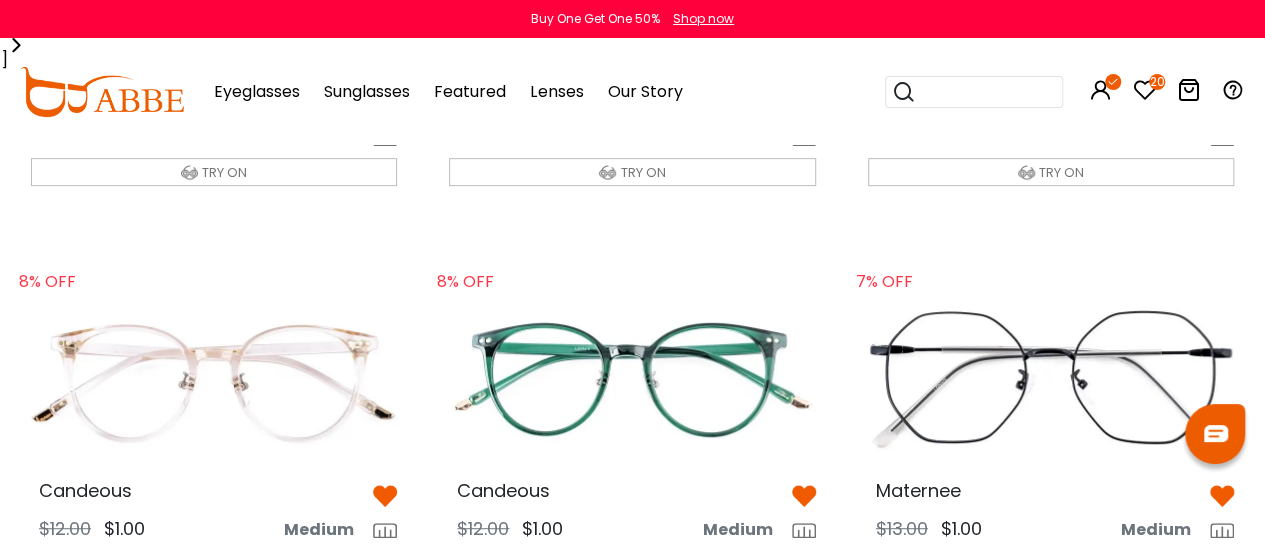 click at bounding box center (632, 381) 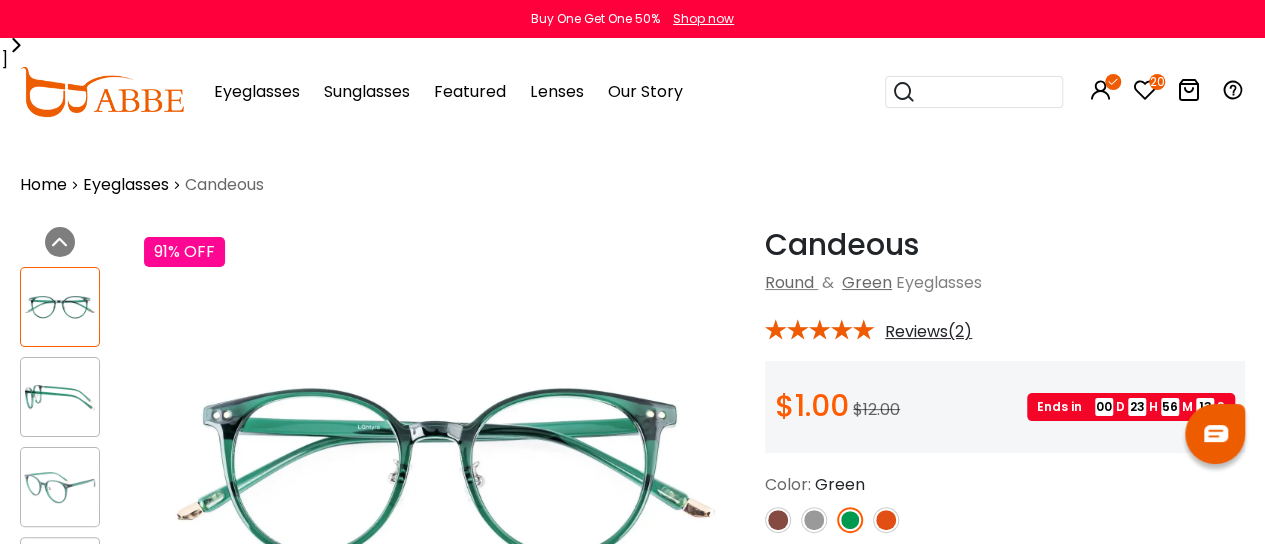 scroll, scrollTop: 0, scrollLeft: 0, axis: both 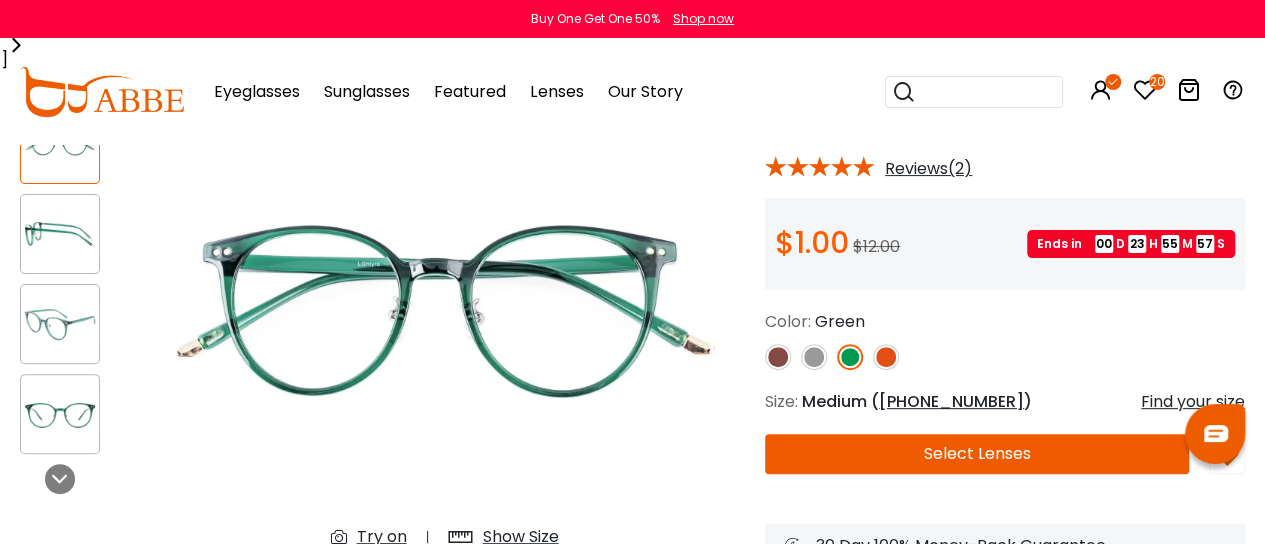 click at bounding box center (778, 357) 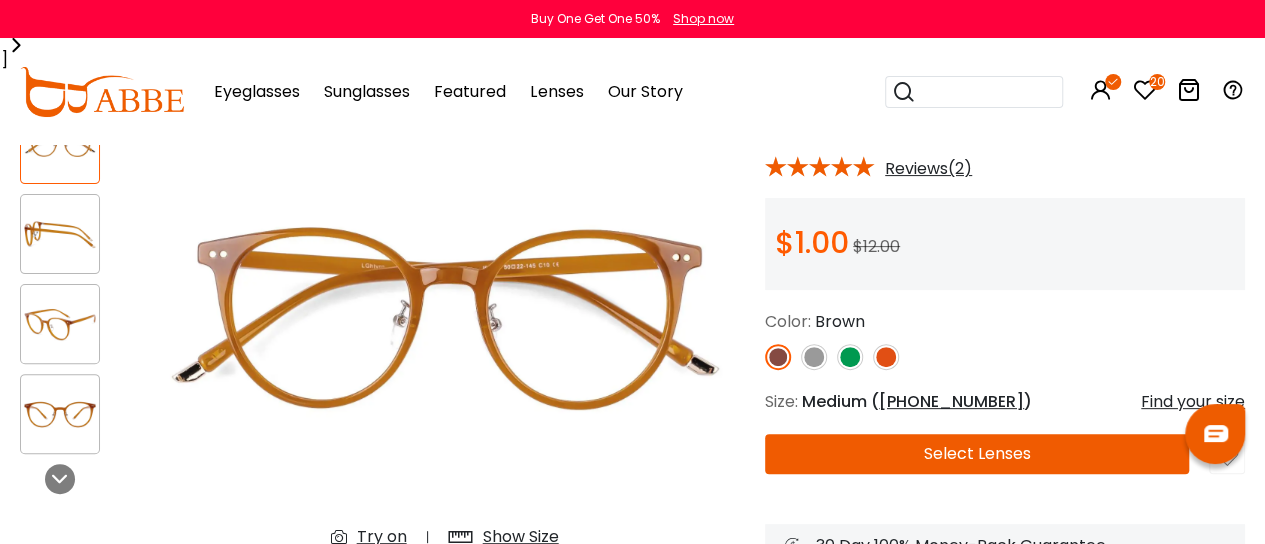 click at bounding box center [886, 357] 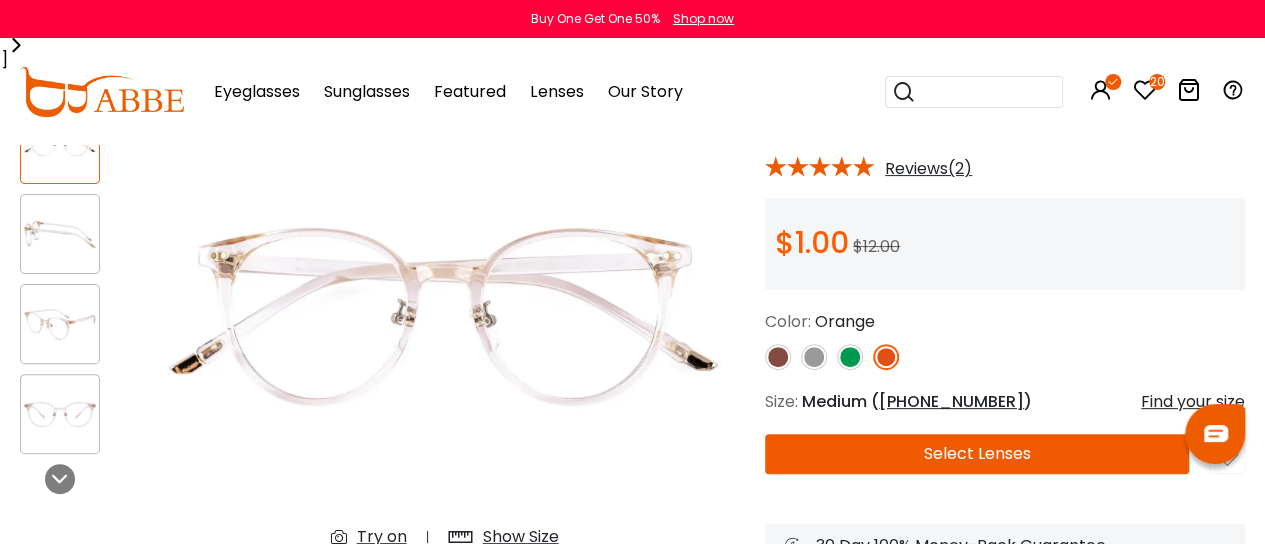 click at bounding box center (850, 357) 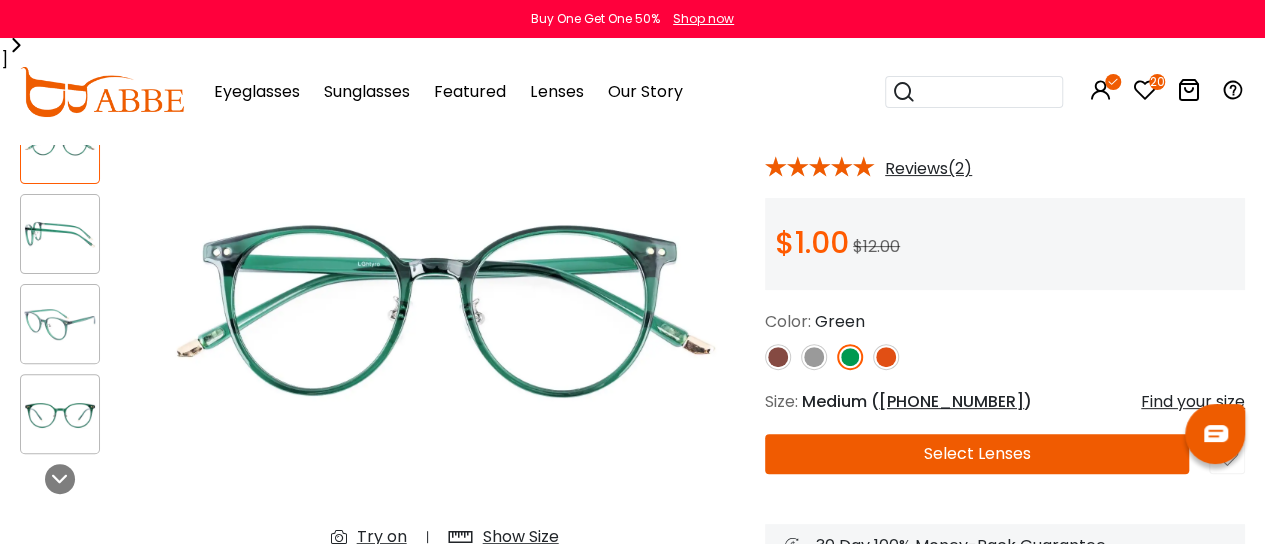 click at bounding box center (814, 357) 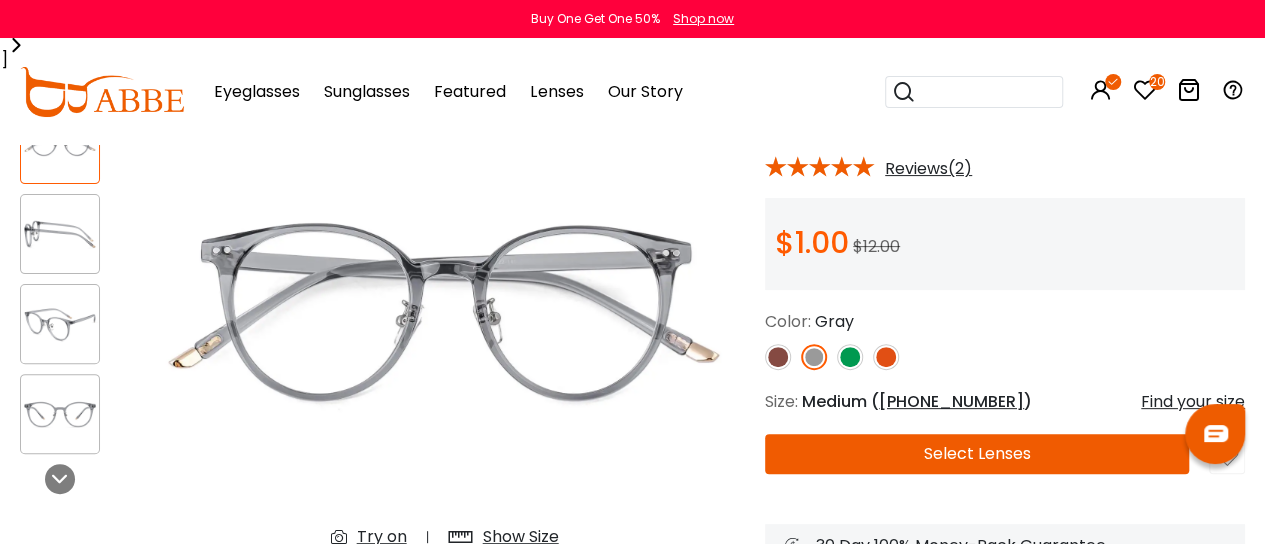 click at bounding box center [850, 357] 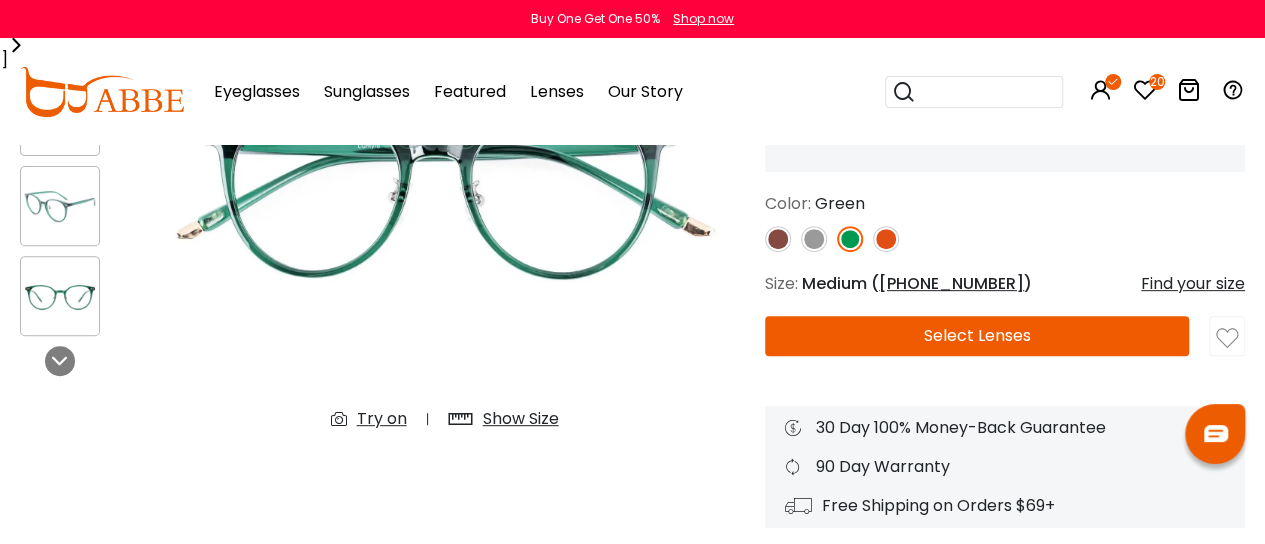 scroll, scrollTop: 309, scrollLeft: 0, axis: vertical 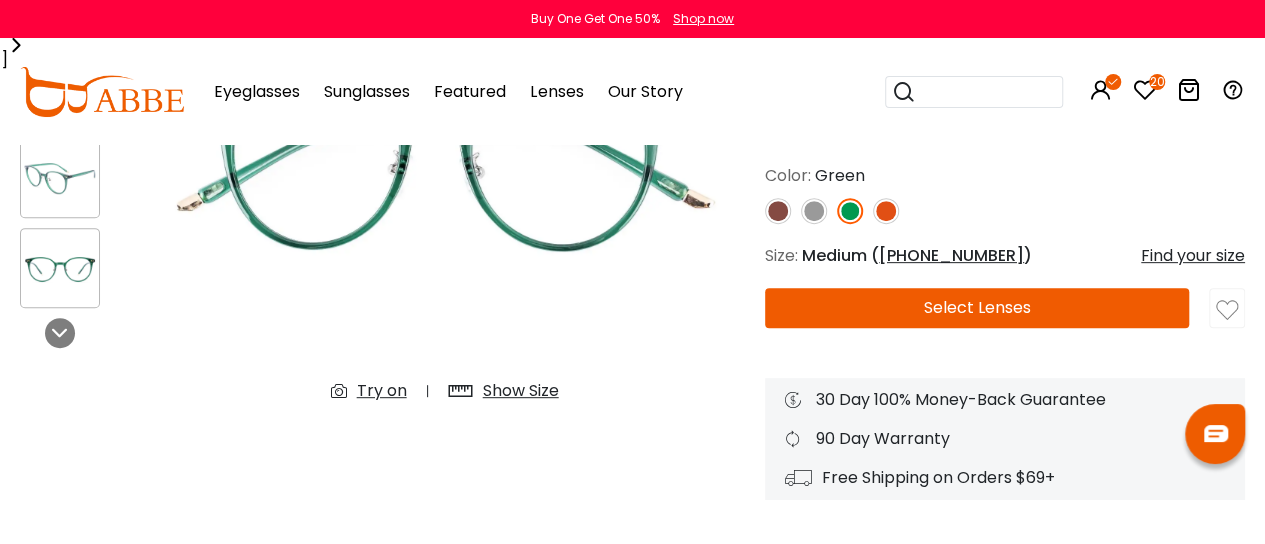 click on "Try on" at bounding box center [382, 391] 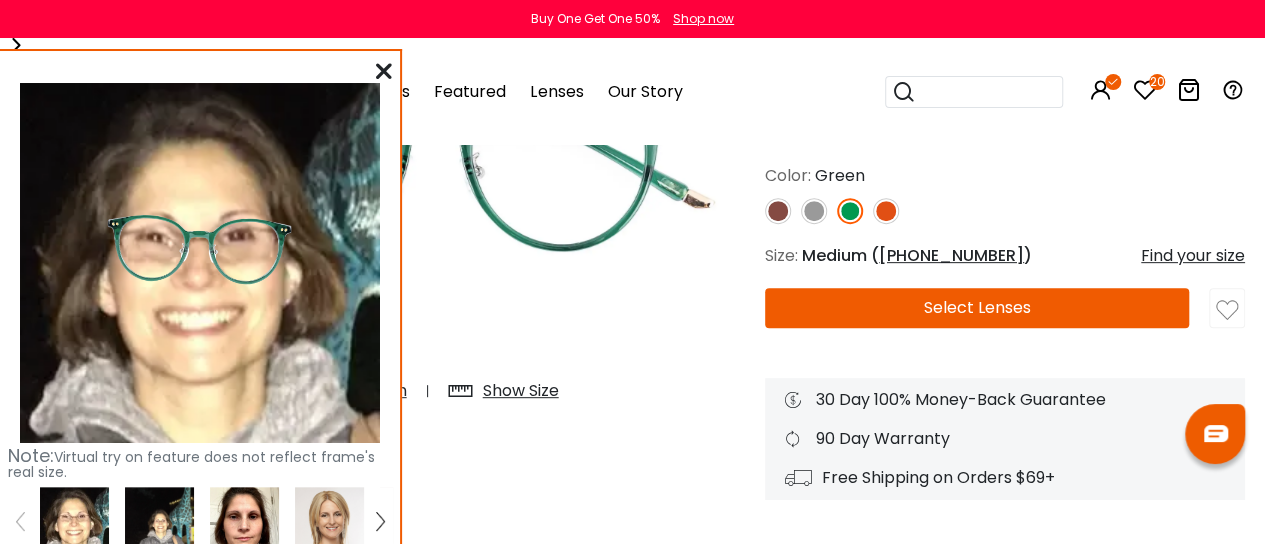 click at bounding box center (244, 521) 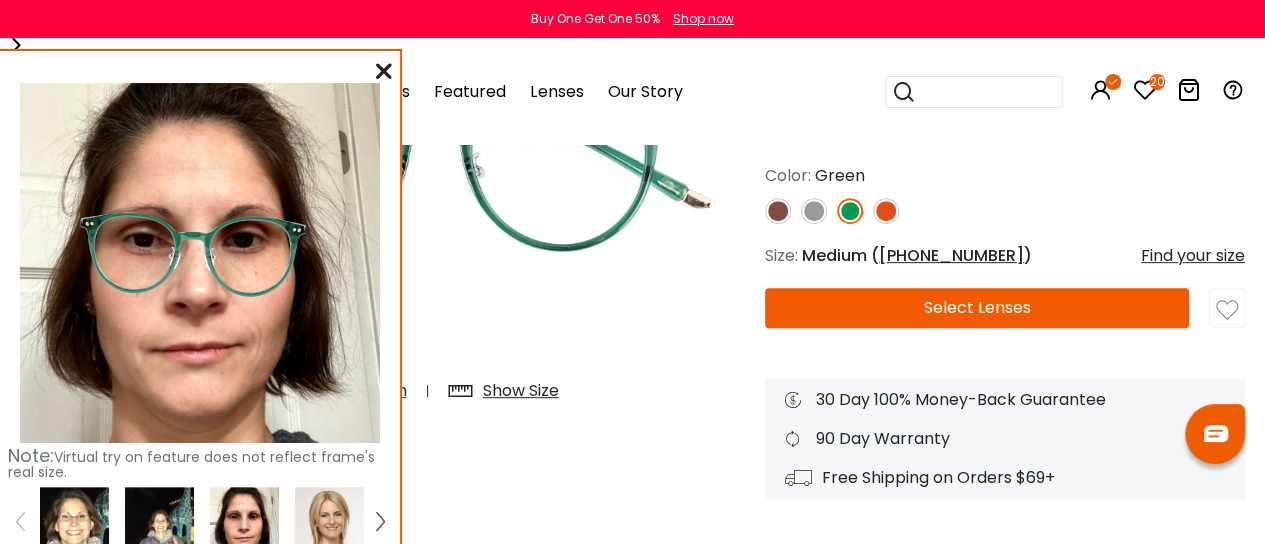 click at bounding box center (384, 71) 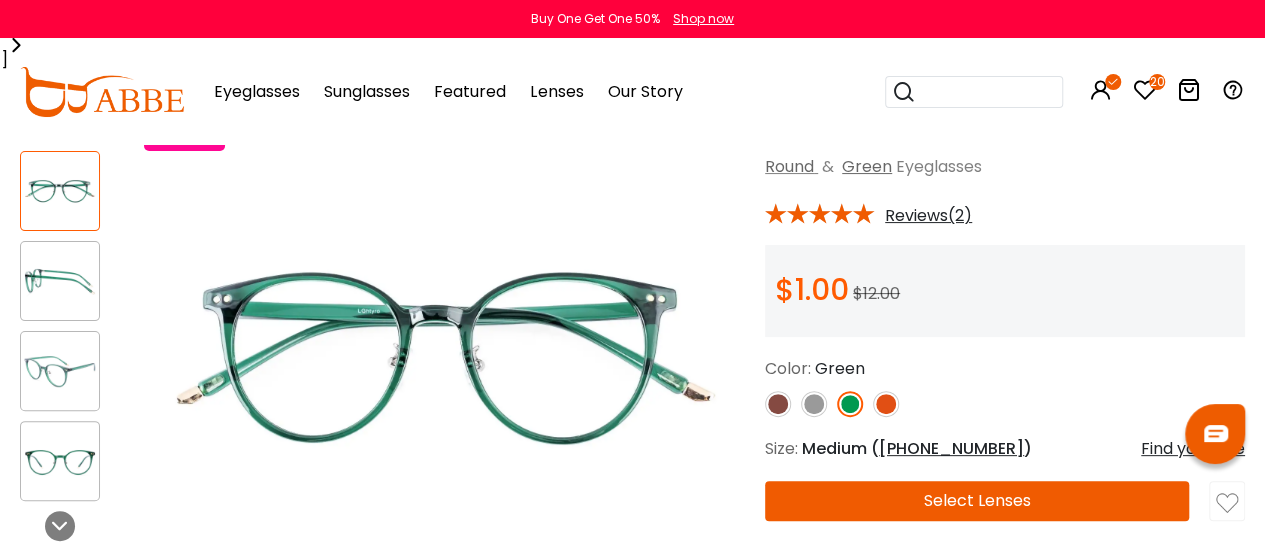scroll, scrollTop: 117, scrollLeft: 0, axis: vertical 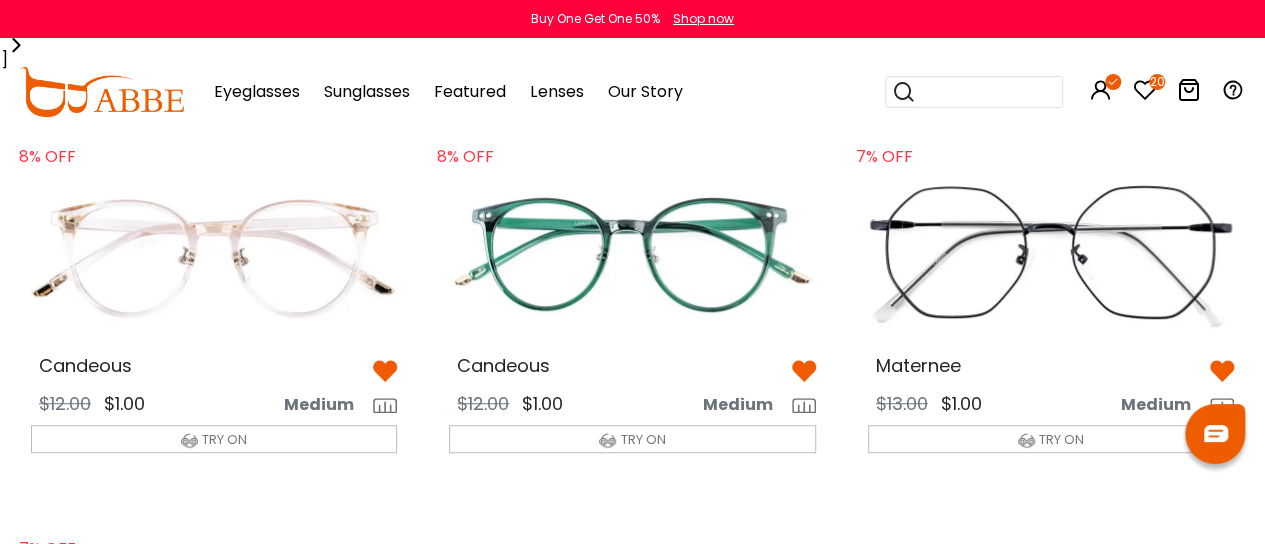 click at bounding box center [1051, 256] 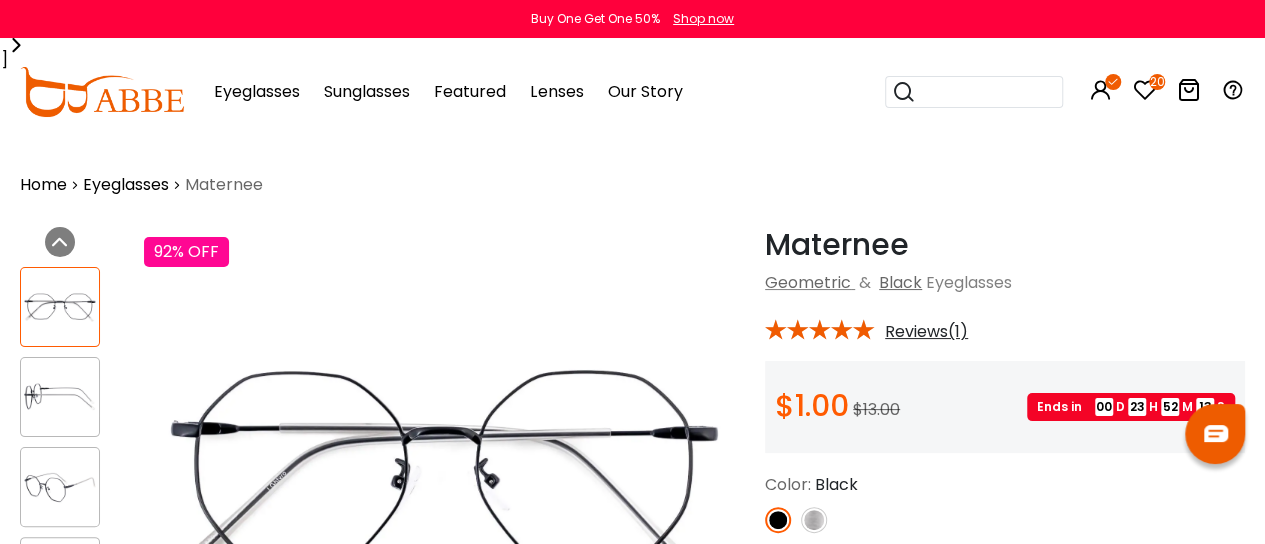 scroll, scrollTop: 0, scrollLeft: 0, axis: both 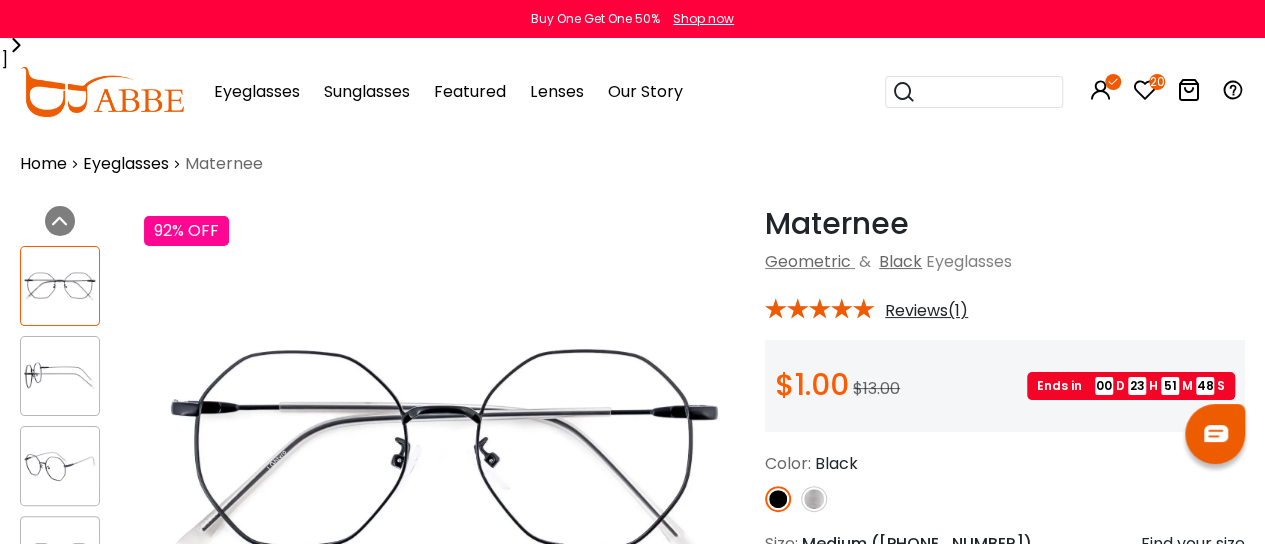 click at bounding box center [1145, 90] 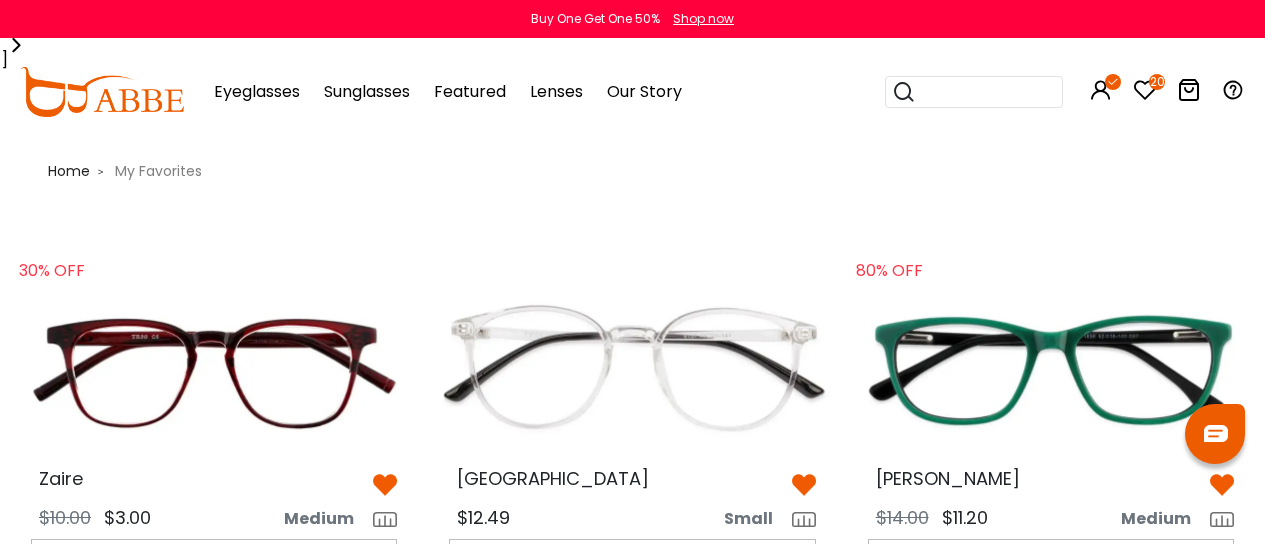 scroll, scrollTop: 0, scrollLeft: 0, axis: both 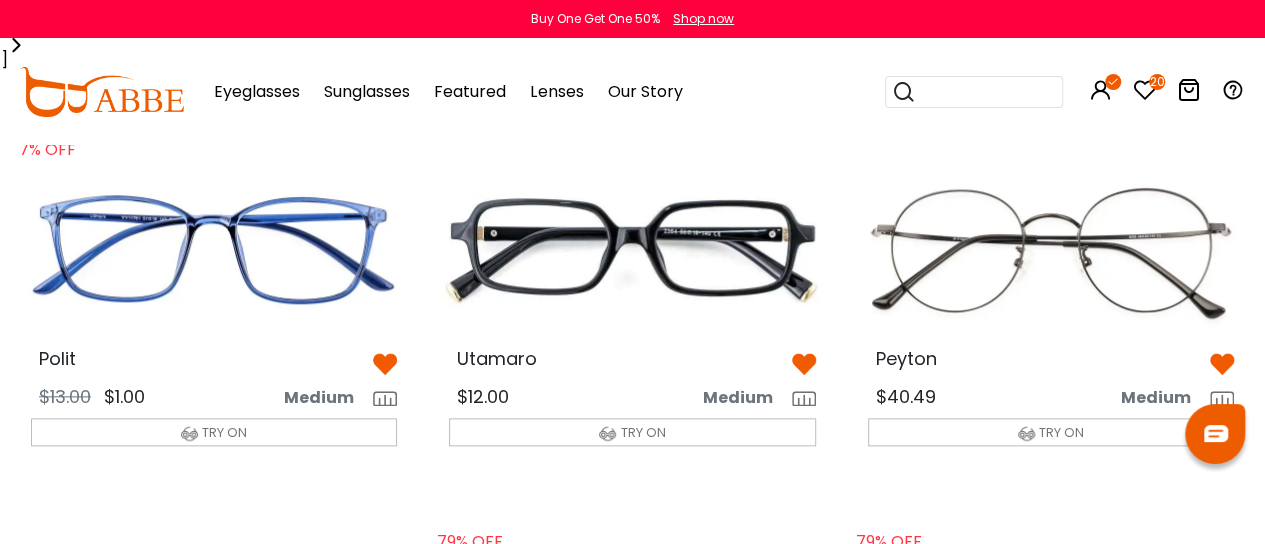 click at bounding box center (214, 249) 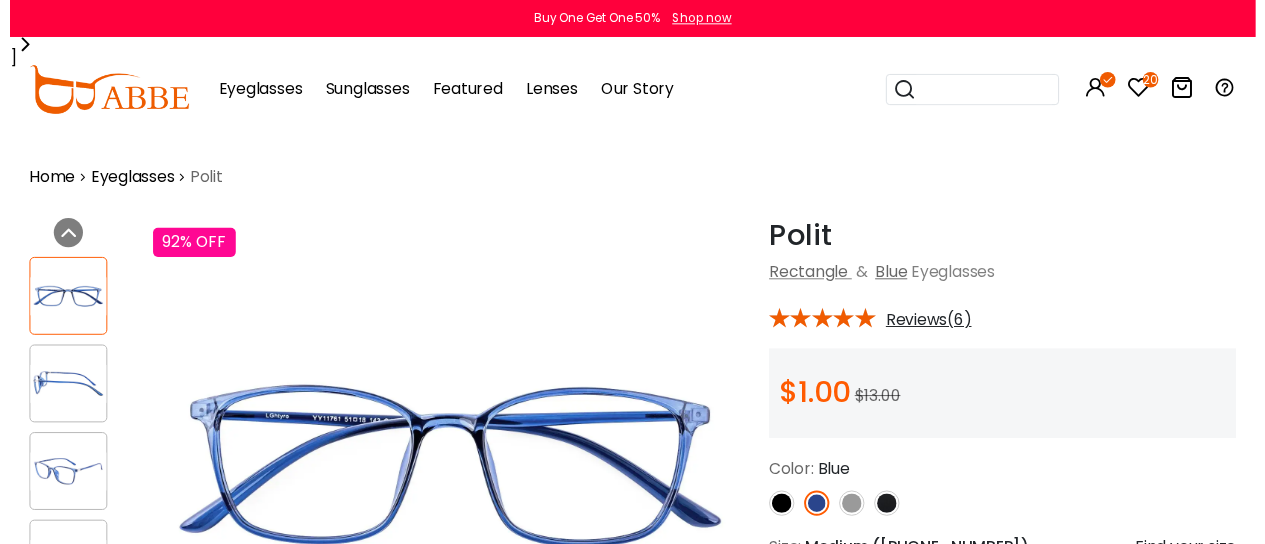 scroll, scrollTop: 0, scrollLeft: 0, axis: both 